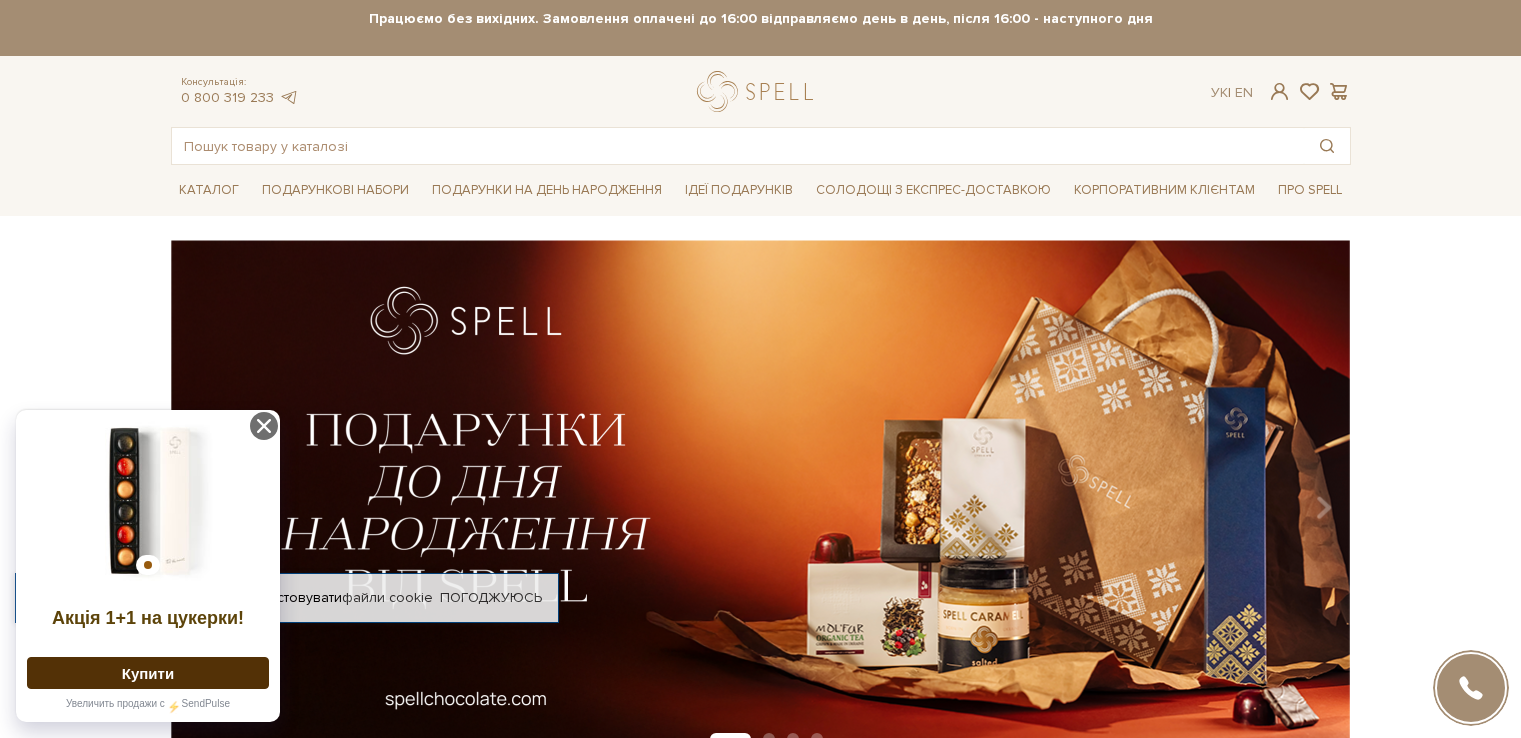 scroll, scrollTop: 0, scrollLeft: 0, axis: both 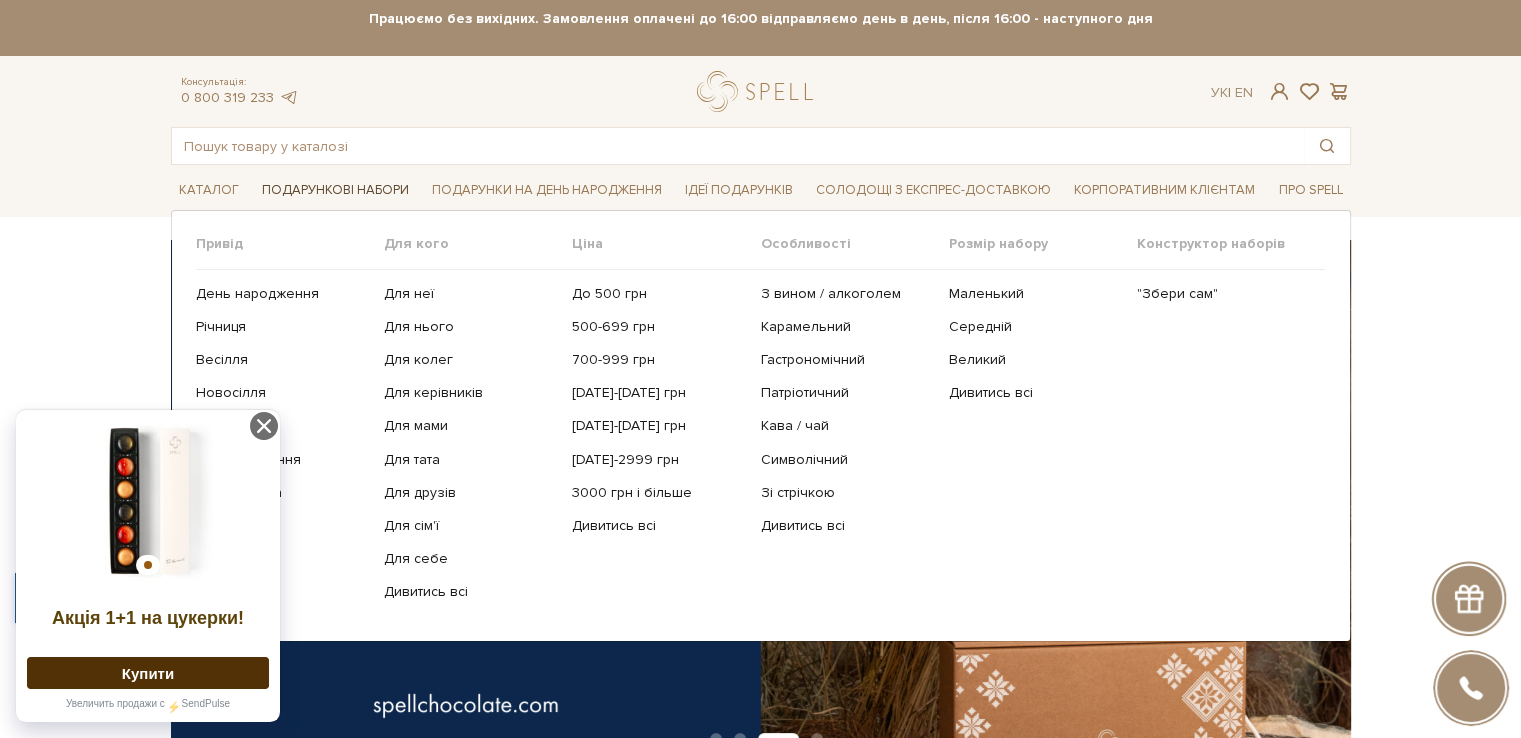 click on "Подарункові набори" at bounding box center [335, 190] 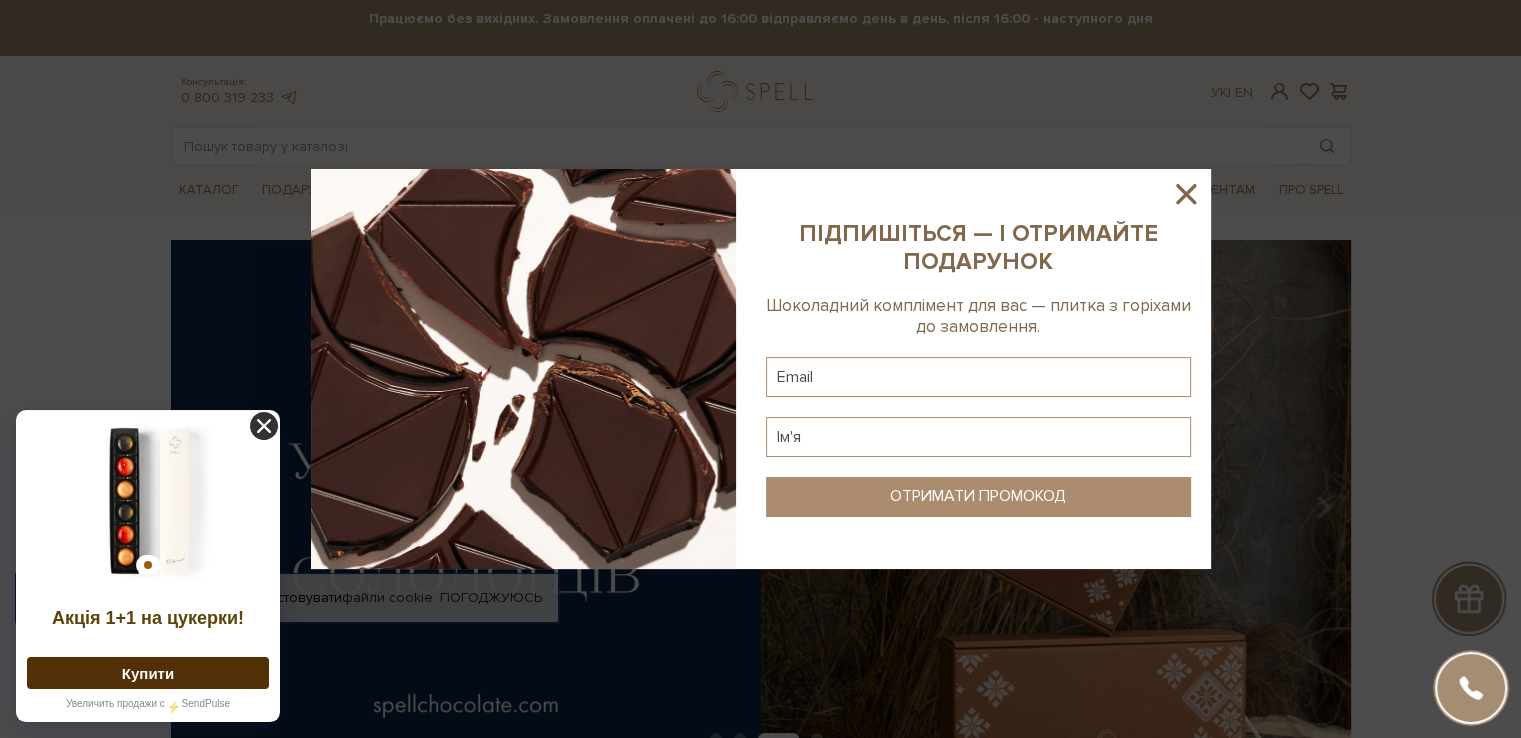 click 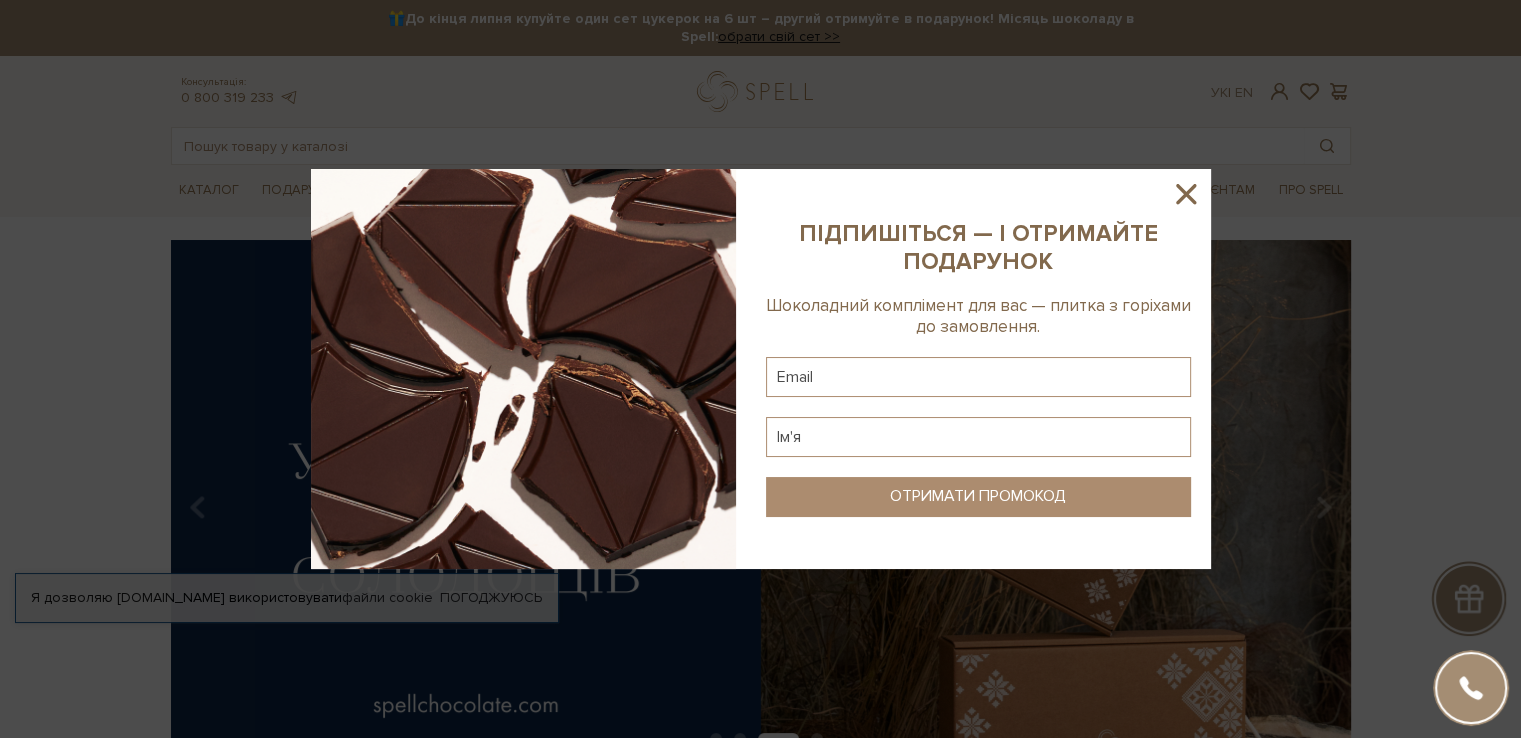 click 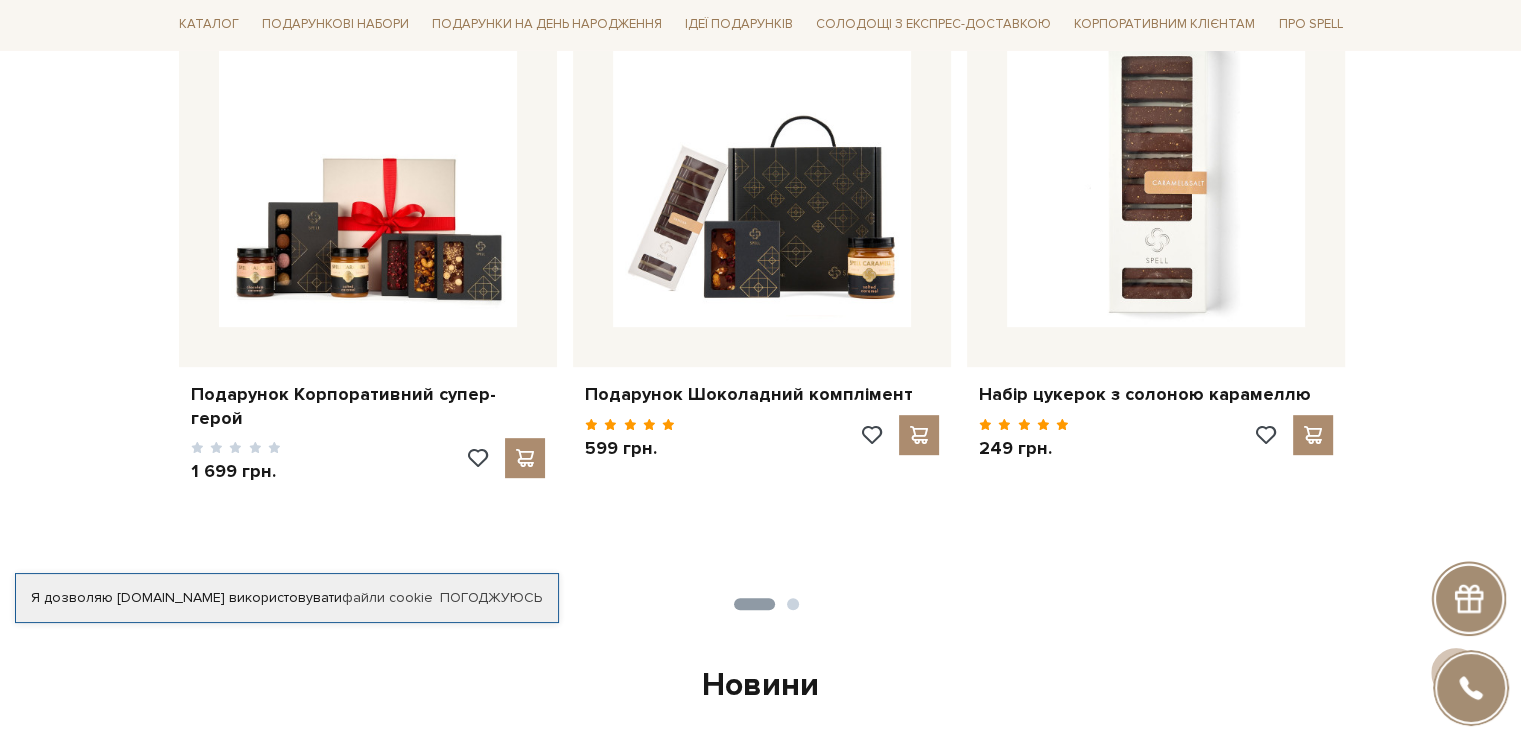 scroll, scrollTop: 1038, scrollLeft: 0, axis: vertical 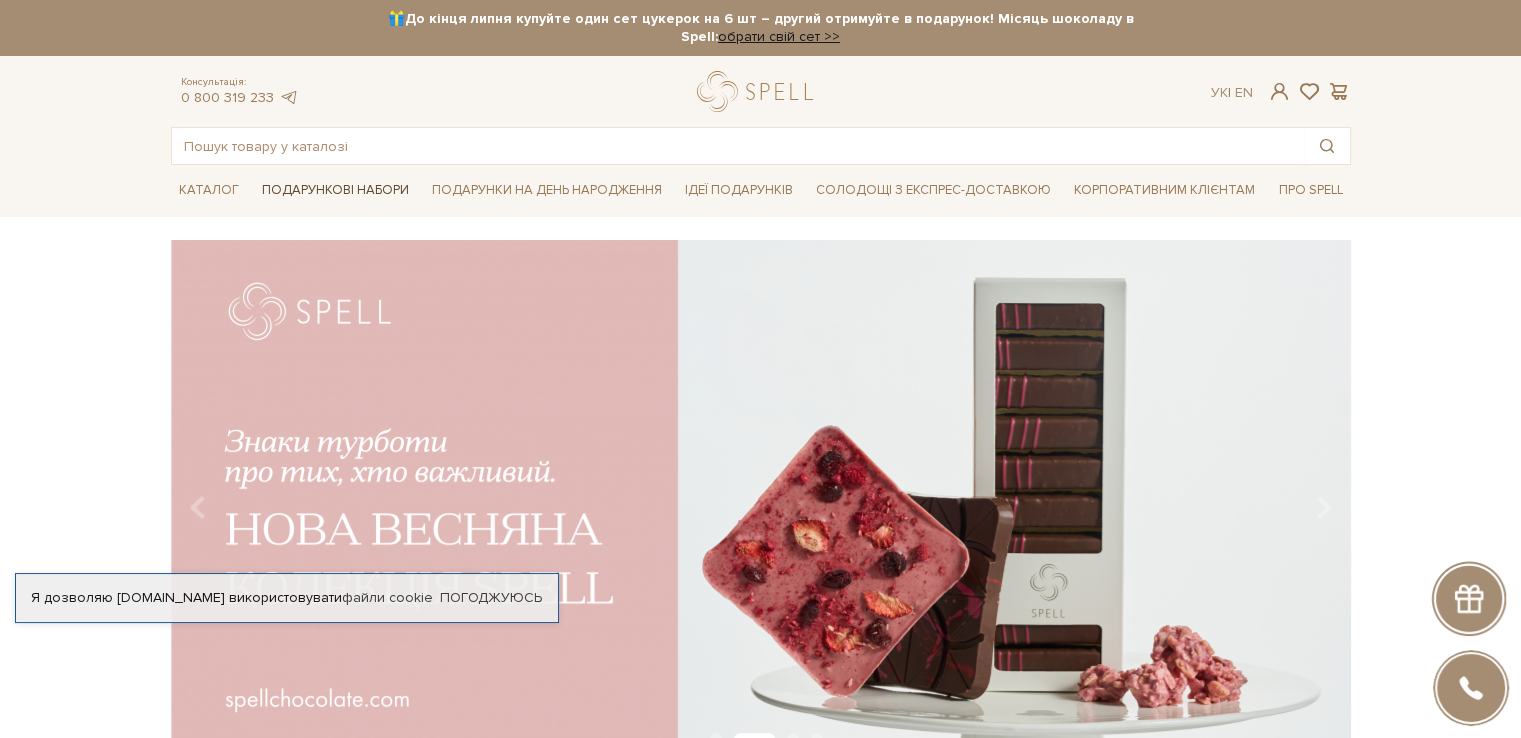 click on "Подарункові набори" at bounding box center (335, 190) 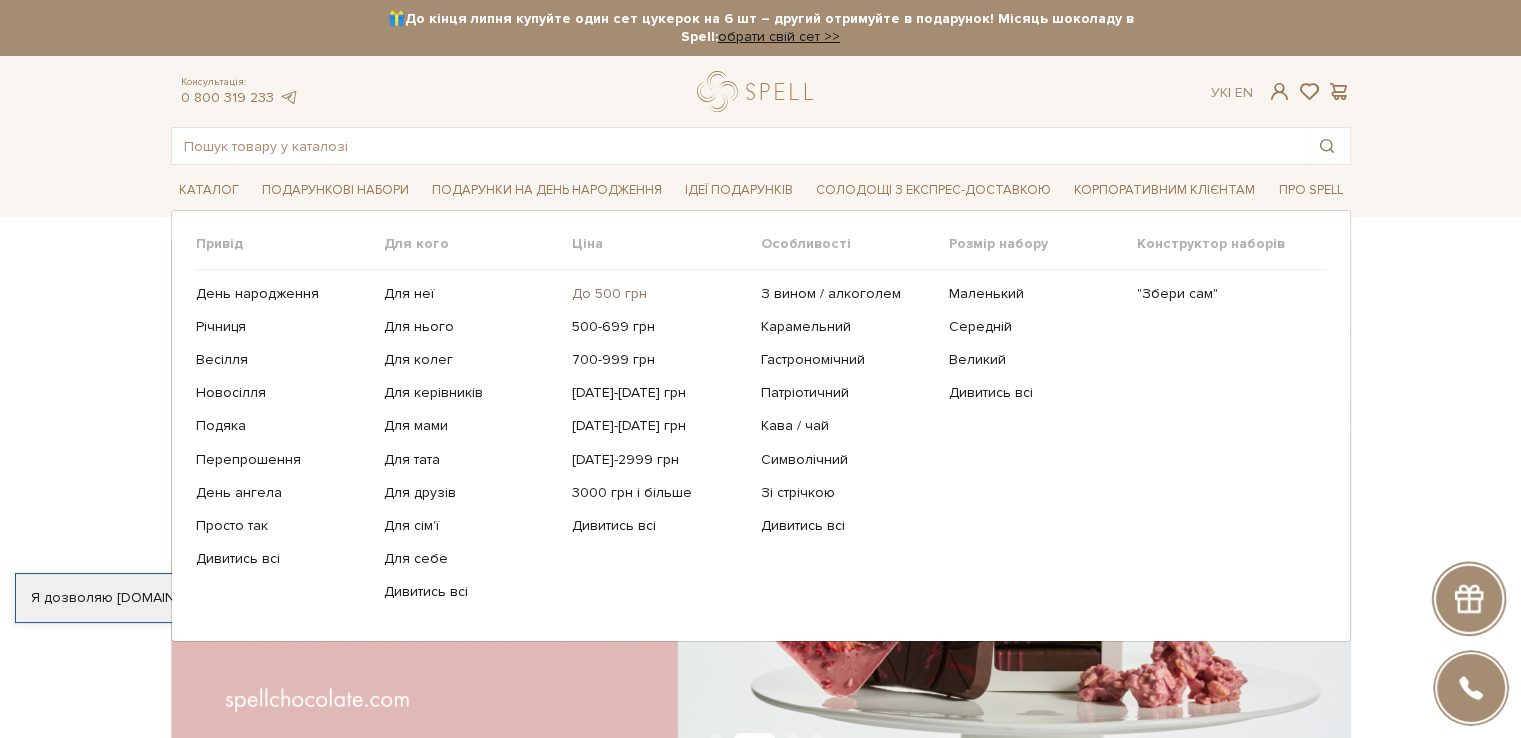 click on "До 500 грн" at bounding box center [658, 294] 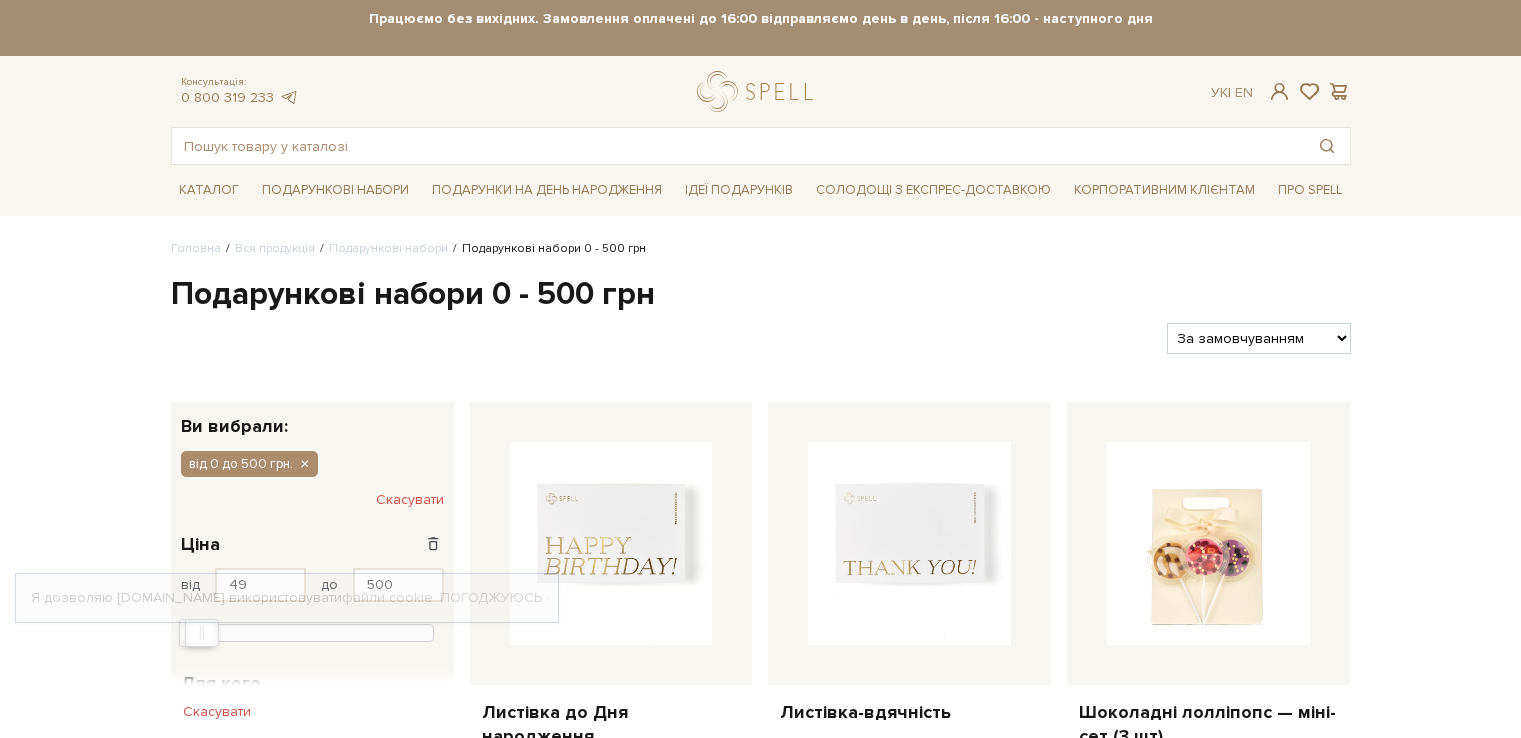 scroll, scrollTop: 0, scrollLeft: 0, axis: both 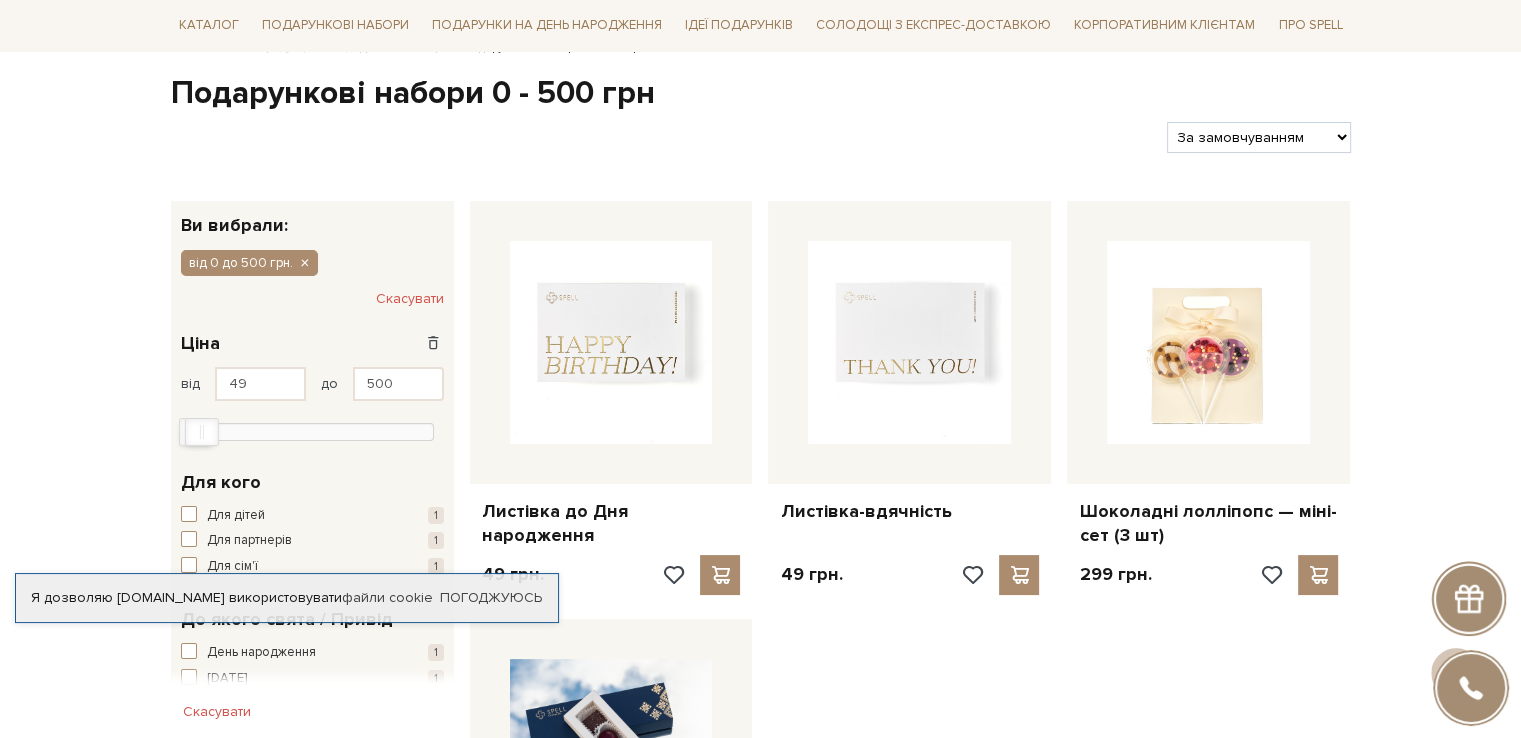 click on "За замовчуванням
За Ціною (зростання)
За Ціною (зменшення)
Новинки
За популярністю" at bounding box center (1258, 137) 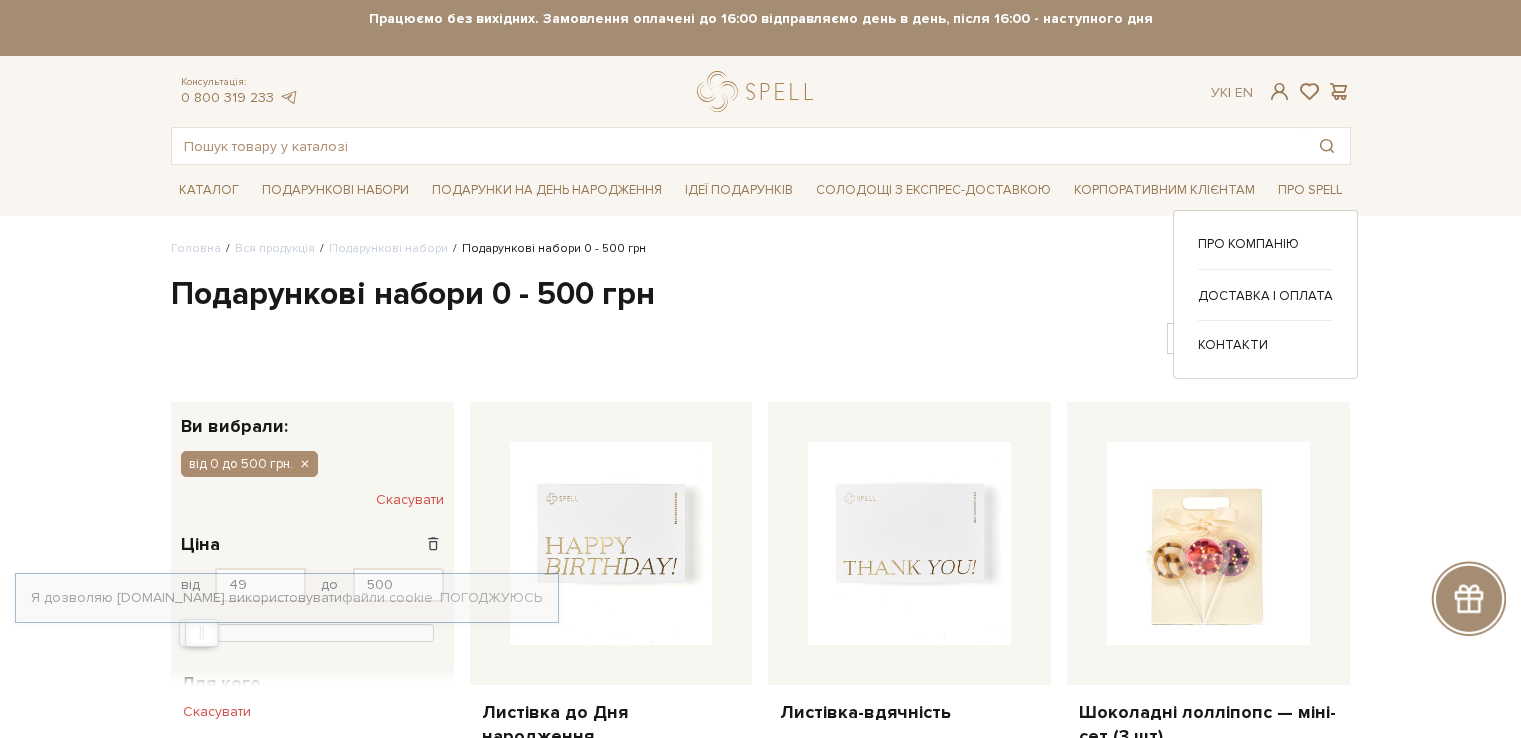 scroll, scrollTop: 0, scrollLeft: 0, axis: both 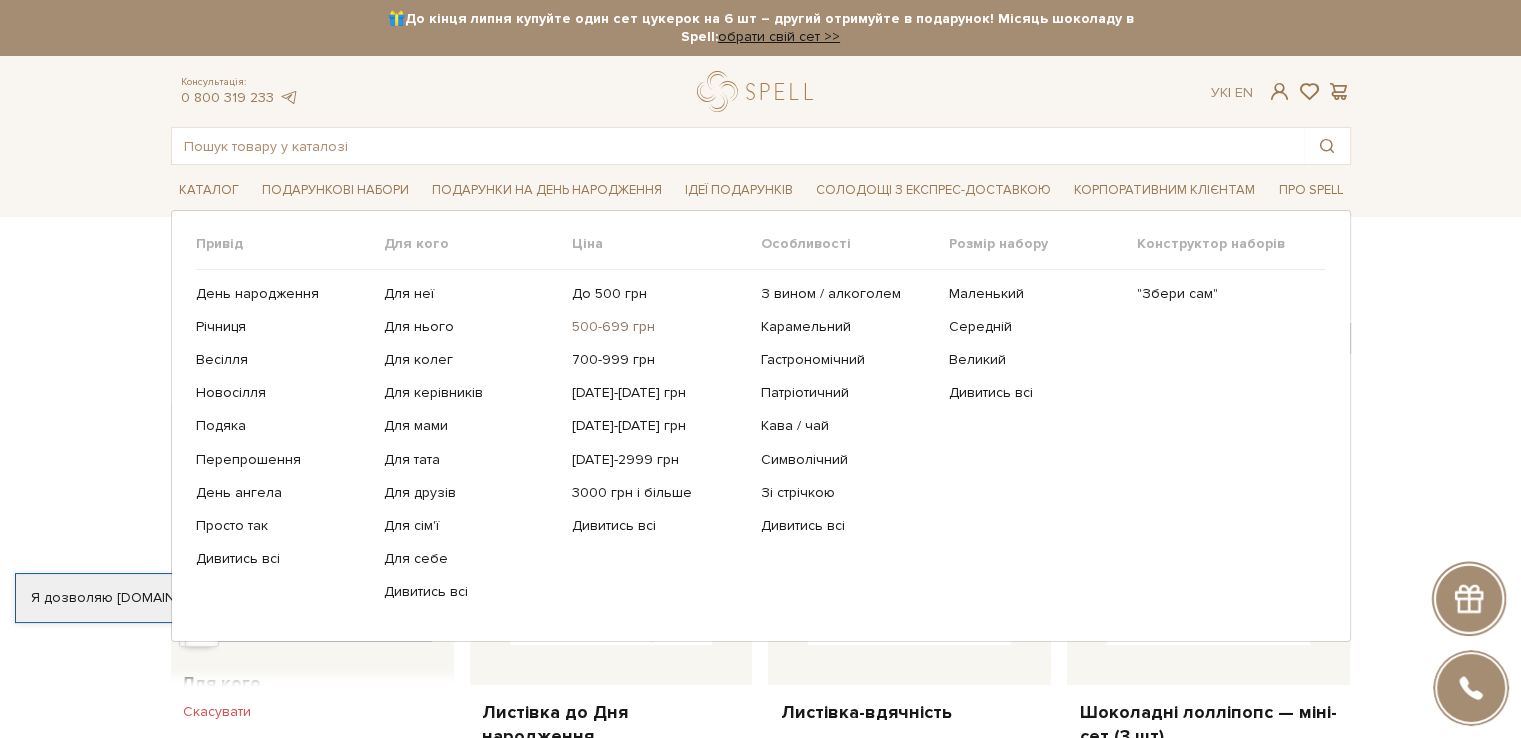 click on "500-699 грн" at bounding box center [658, 327] 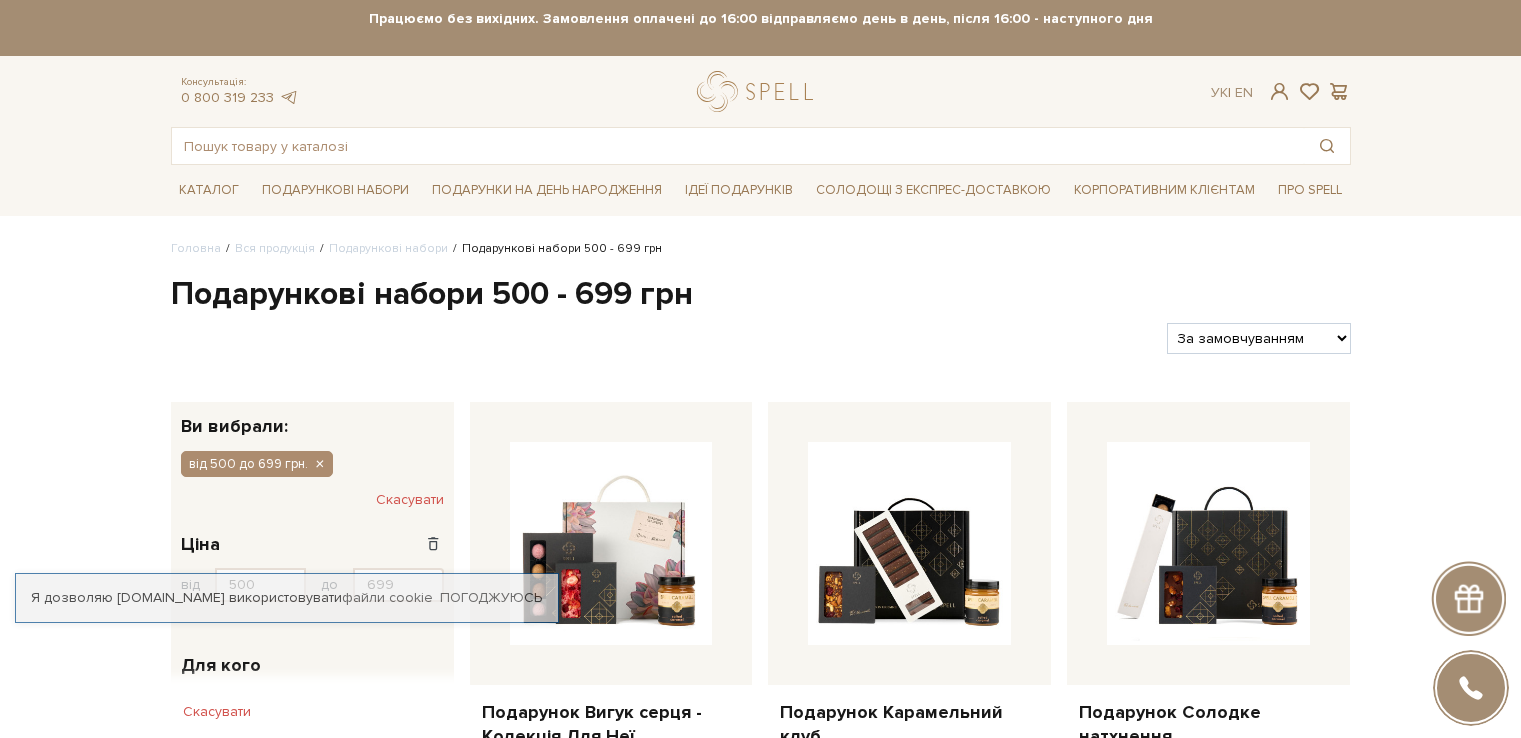 scroll, scrollTop: 0, scrollLeft: 0, axis: both 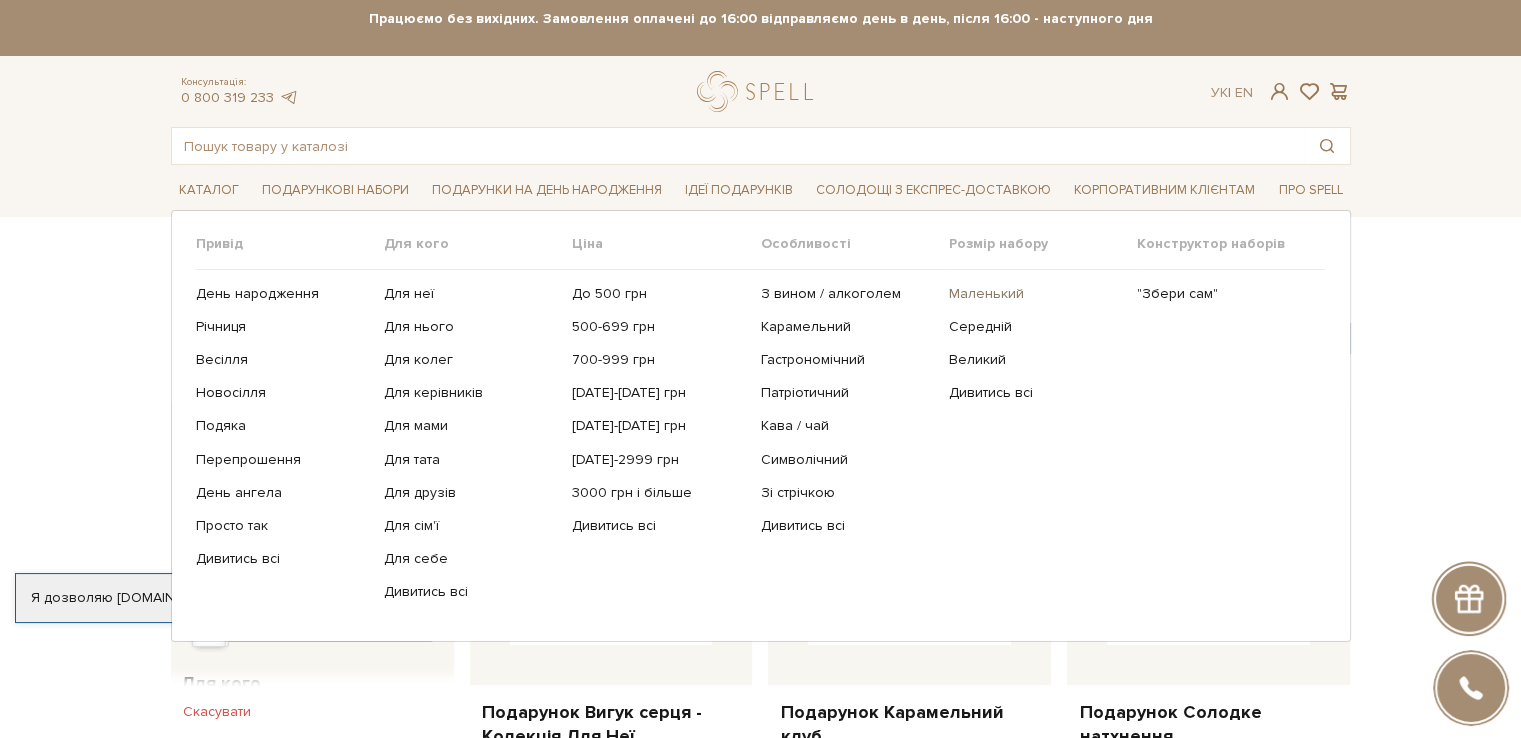 click on "Маленький" at bounding box center [1035, 294] 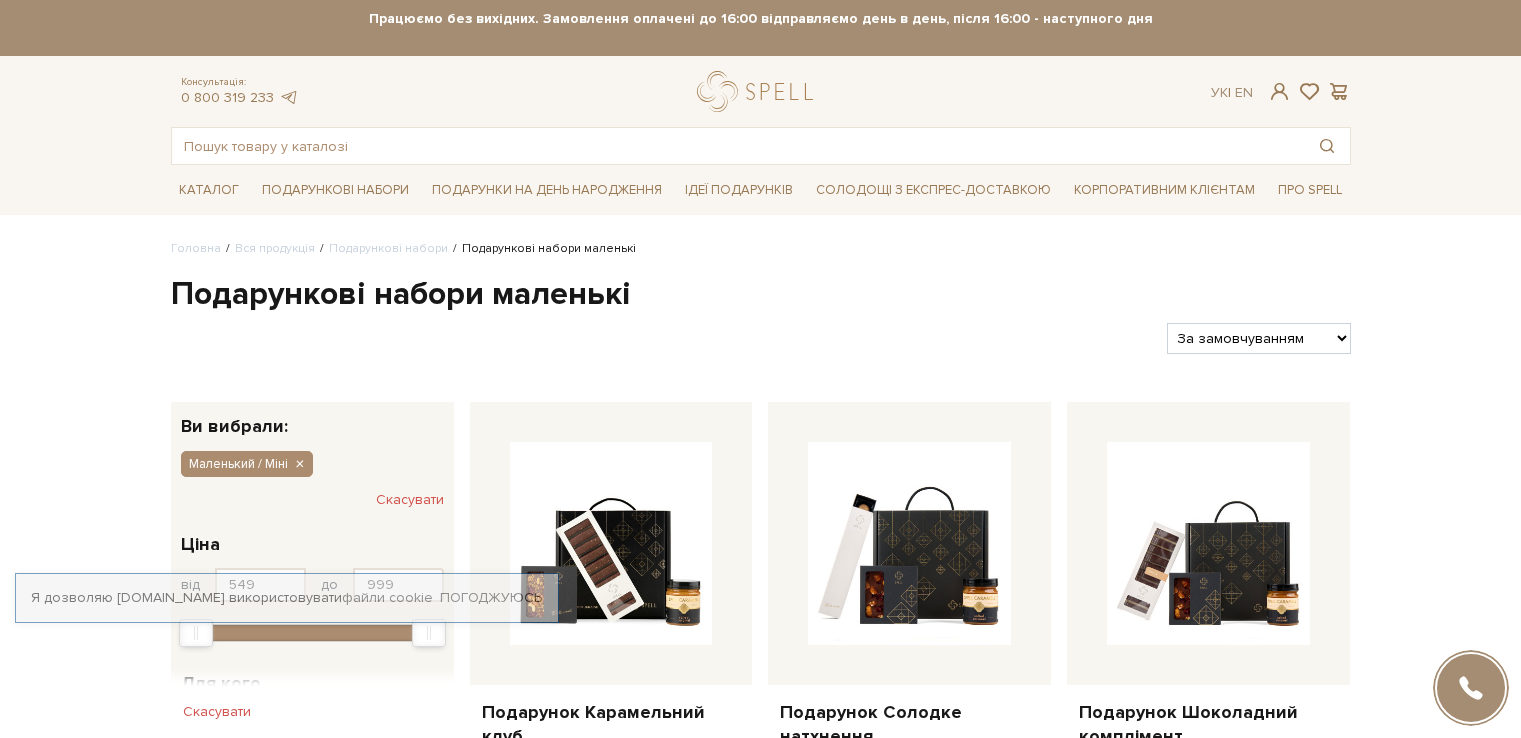 scroll, scrollTop: 0, scrollLeft: 0, axis: both 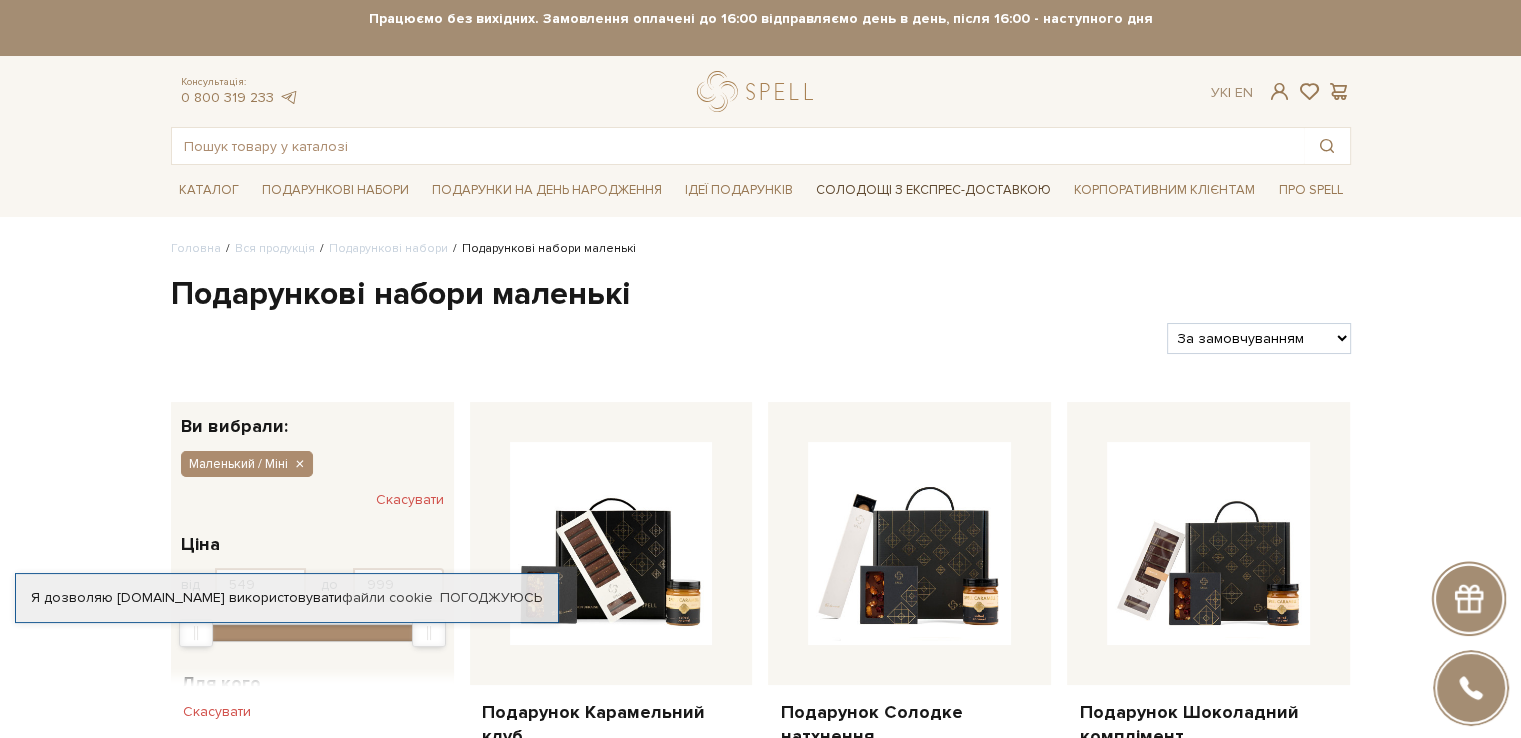 click on "Солодощі з експрес-доставкою" at bounding box center (933, 190) 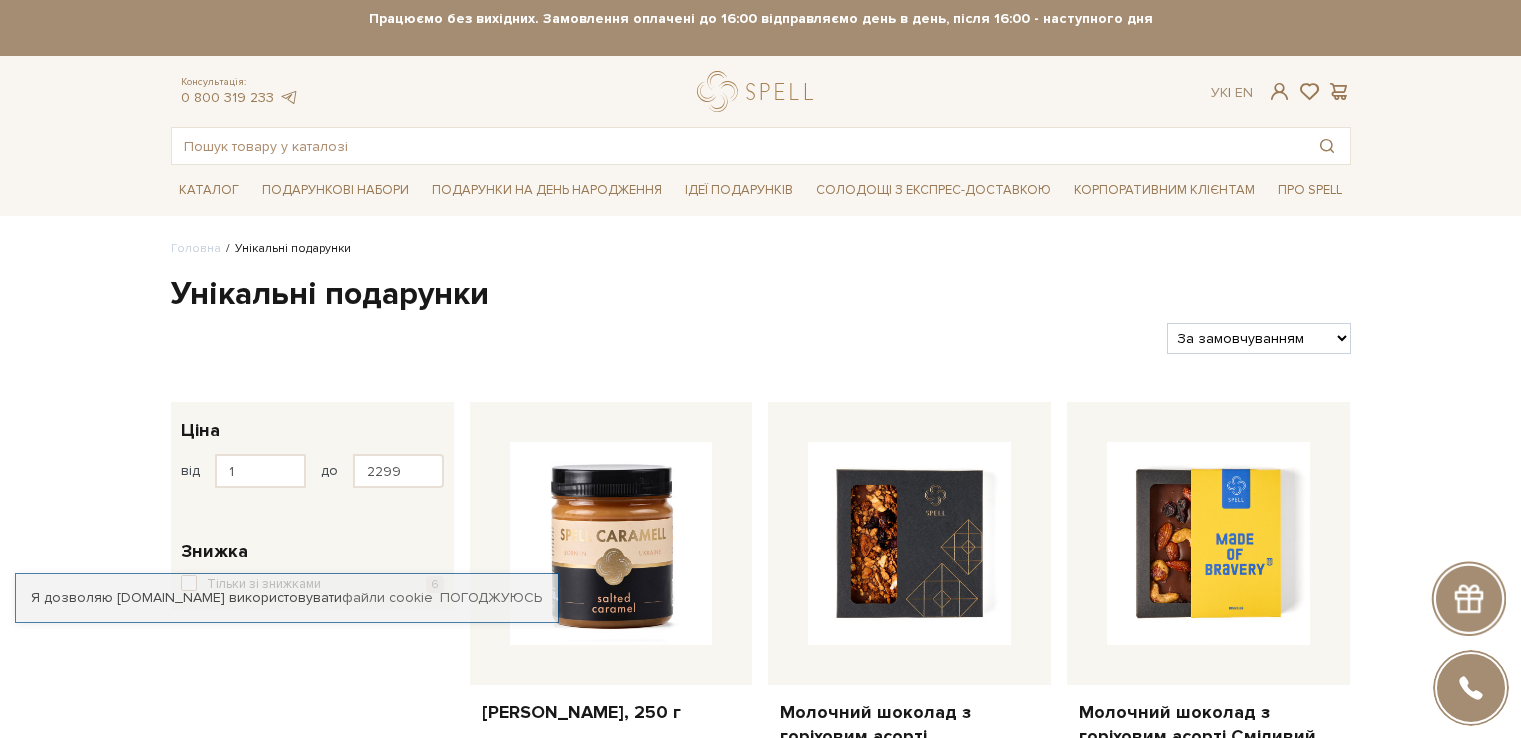 scroll, scrollTop: 0, scrollLeft: 0, axis: both 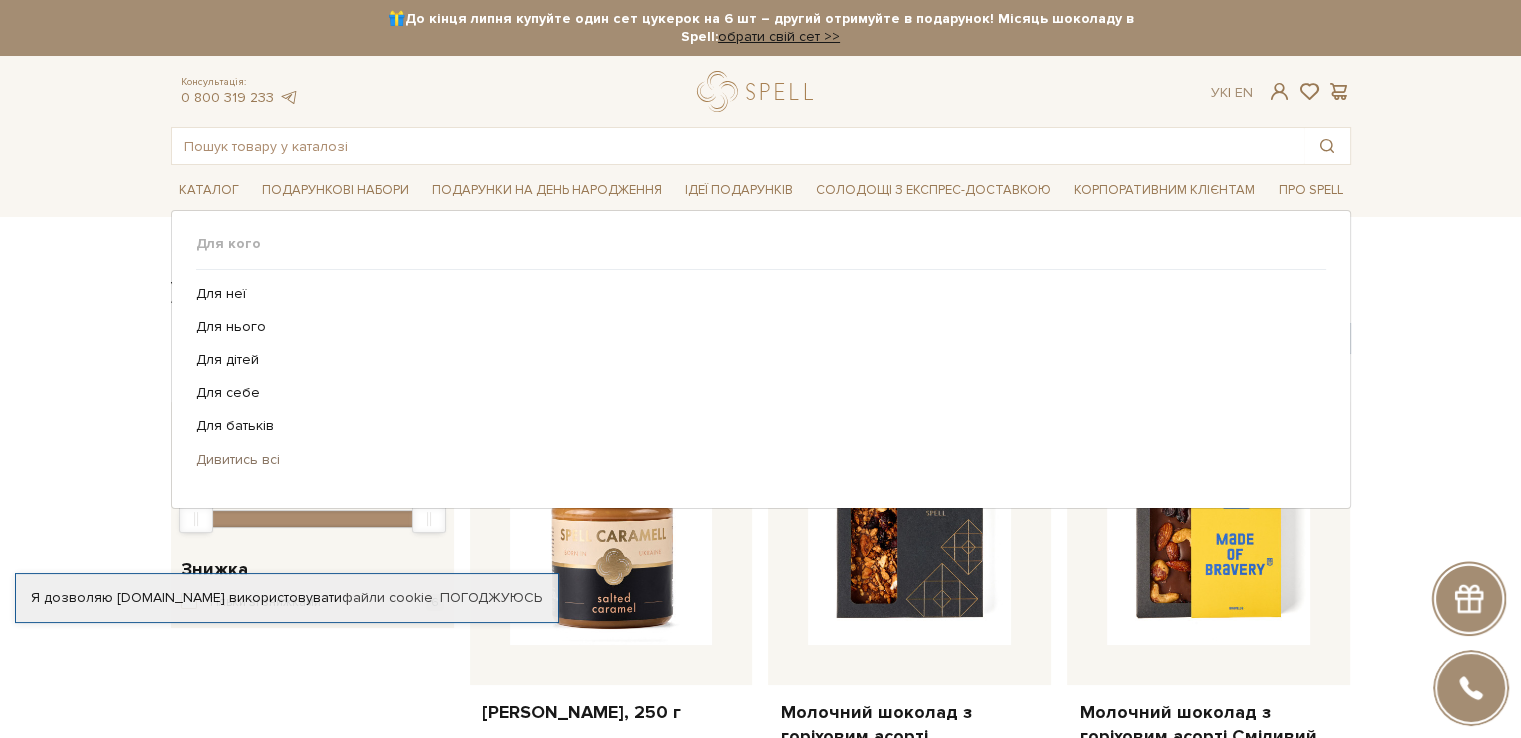 click on "Дивитись всі" at bounding box center [753, 460] 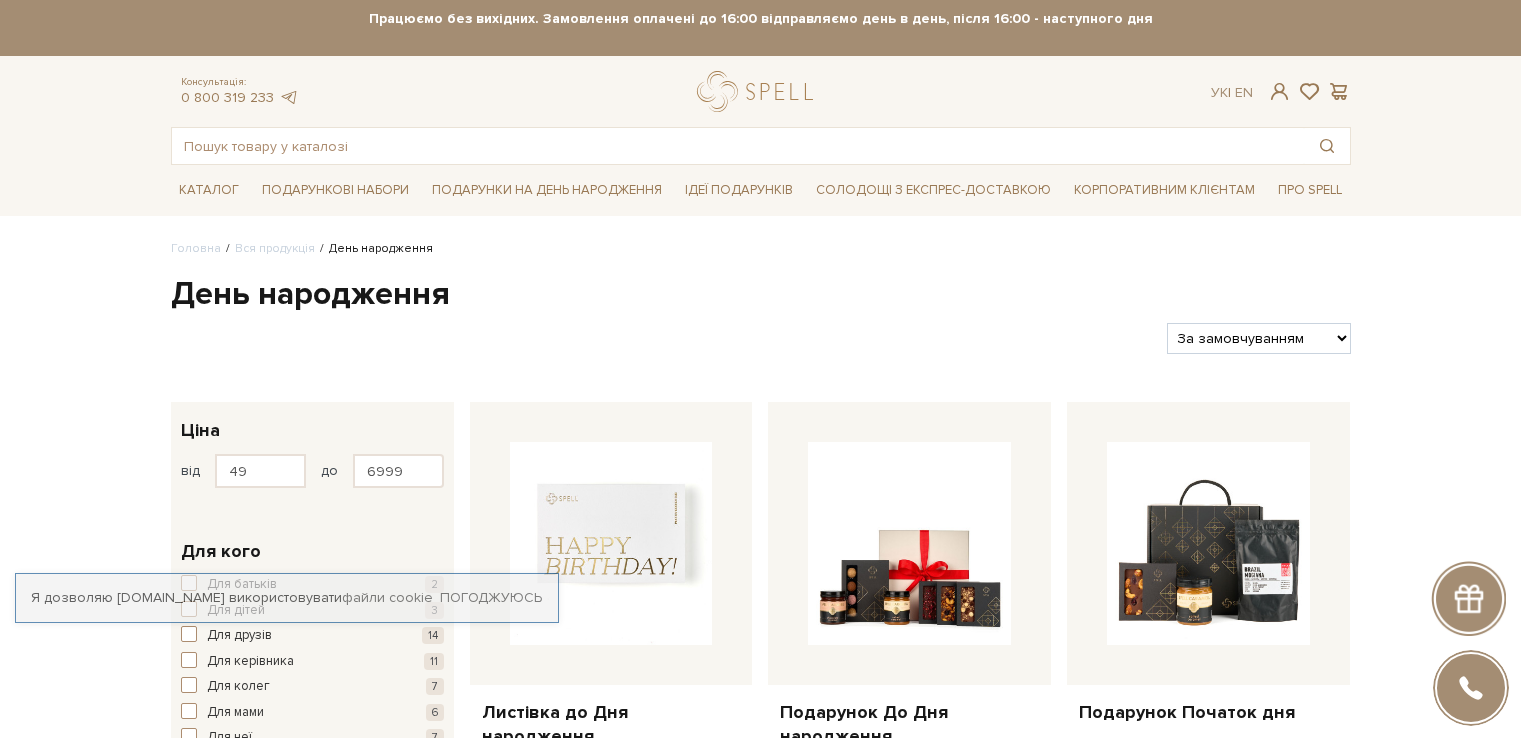 scroll, scrollTop: 0, scrollLeft: 0, axis: both 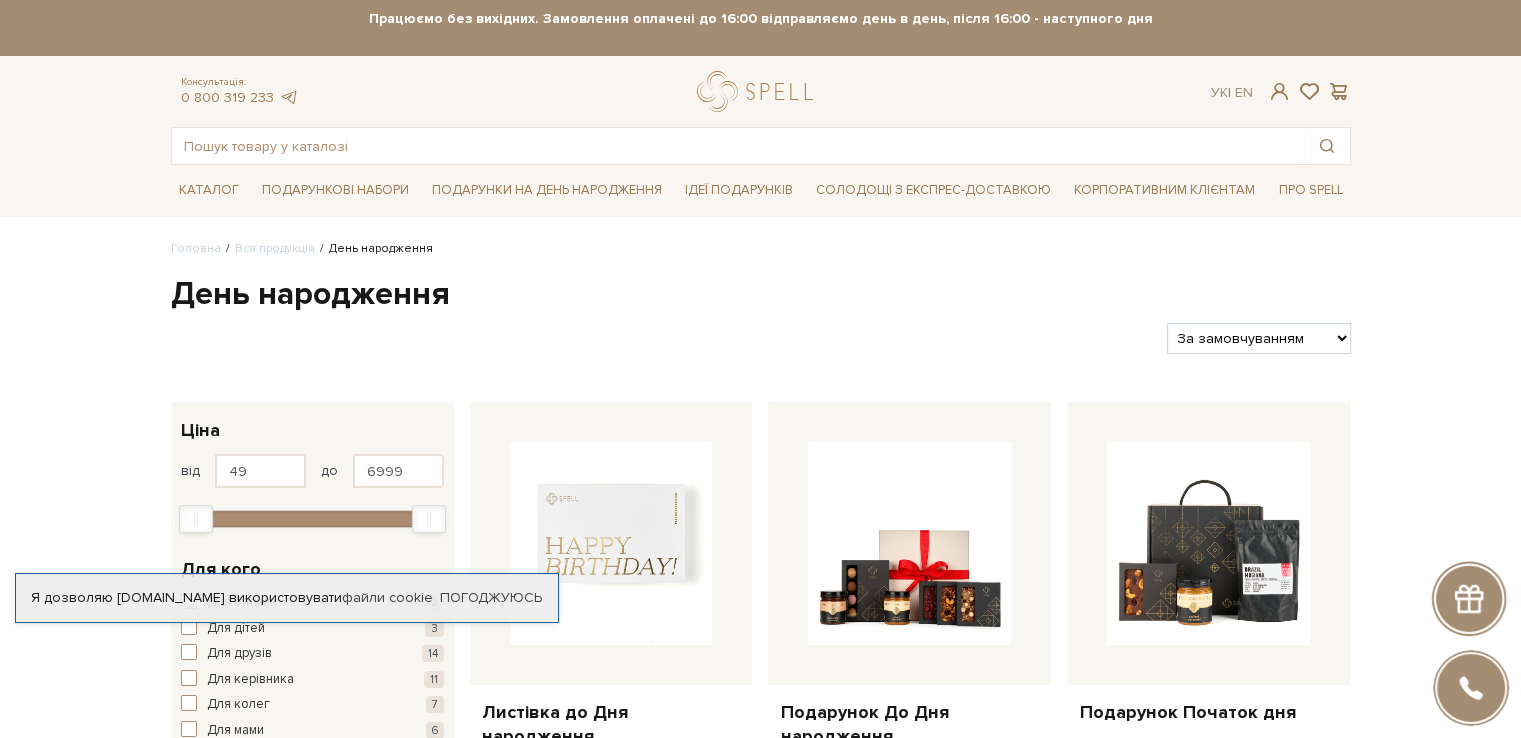 click on "За замовчуванням
За Ціною (зростання)
За Ціною (зменшення)
Новинки
За популярністю" at bounding box center [1258, 338] 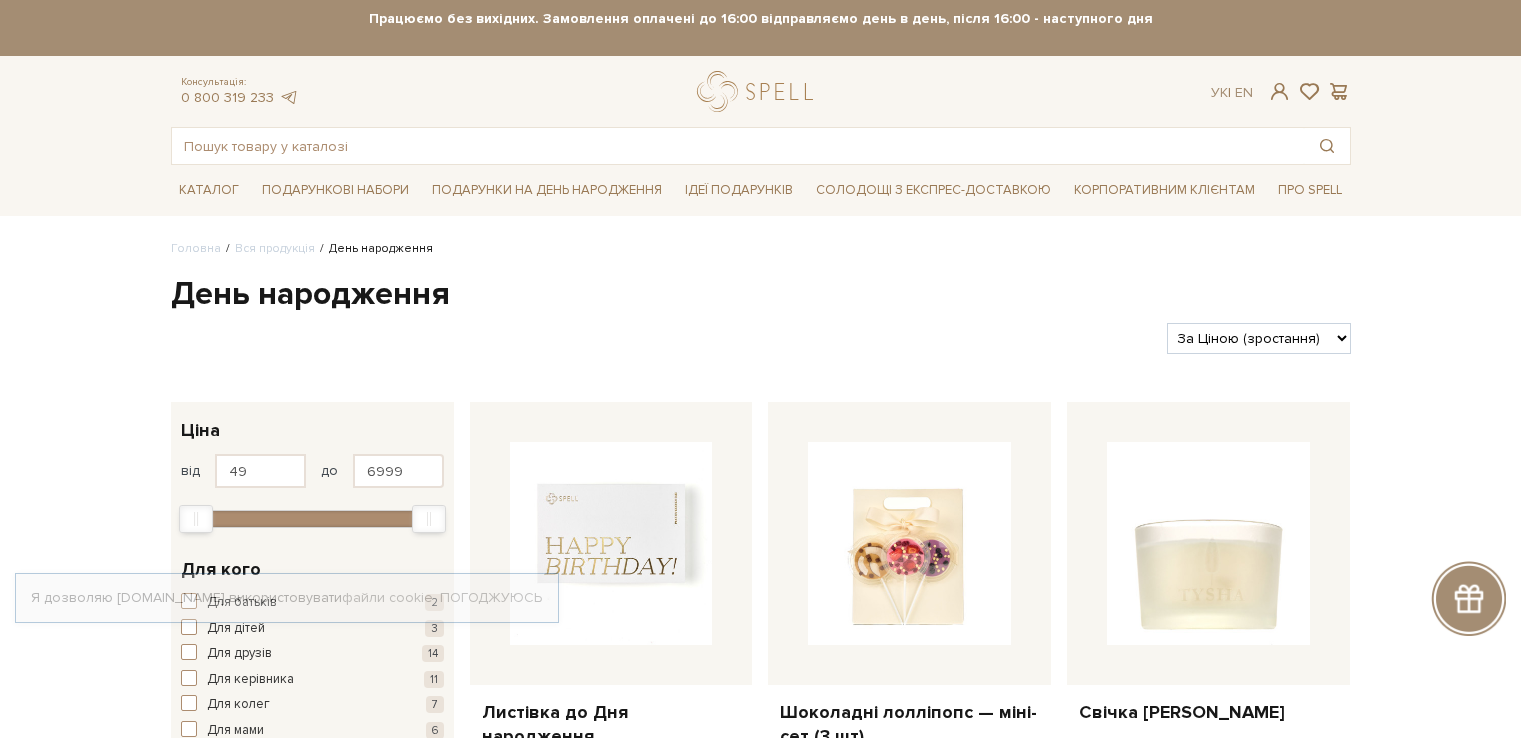 scroll, scrollTop: 0, scrollLeft: 0, axis: both 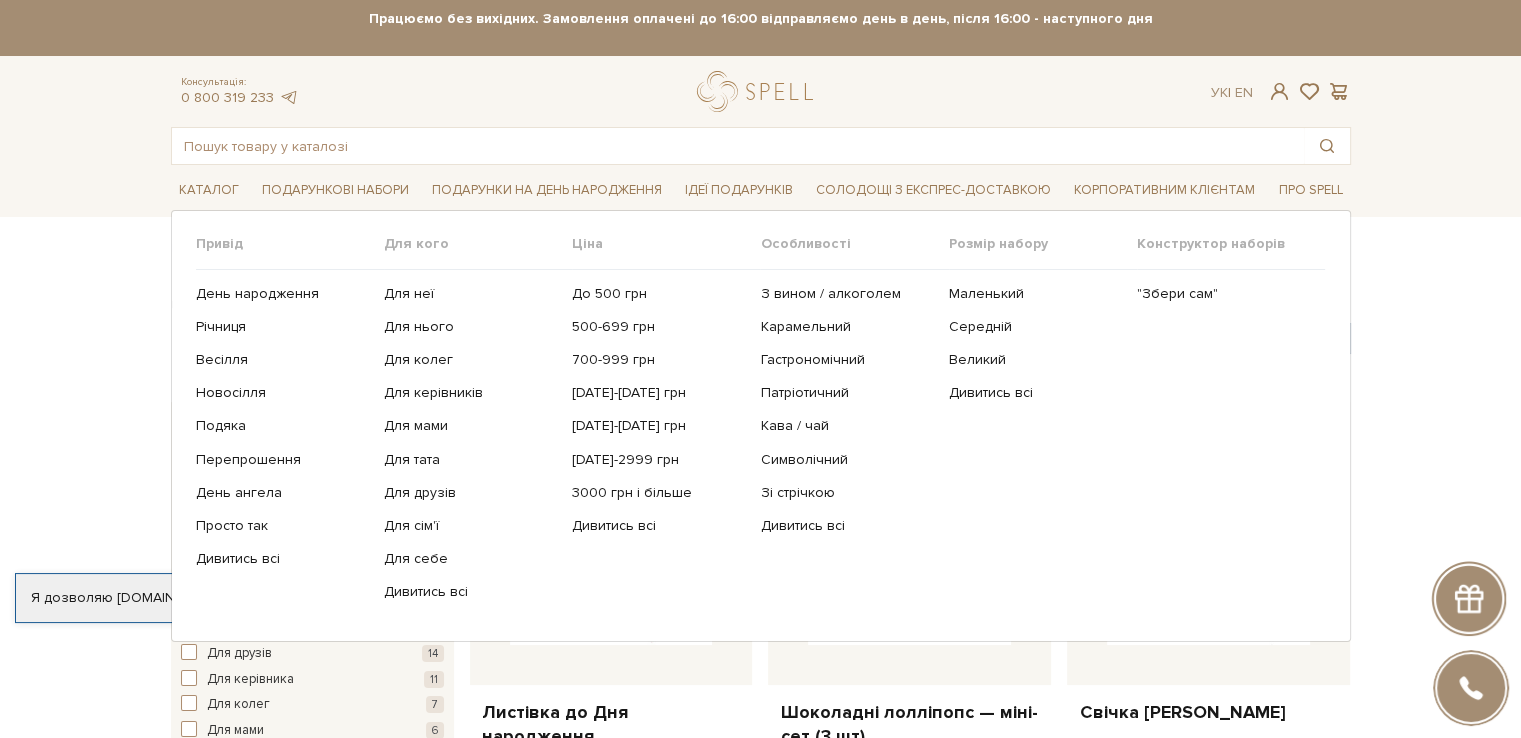 click on ""Збери сам"" at bounding box center (1231, 443) 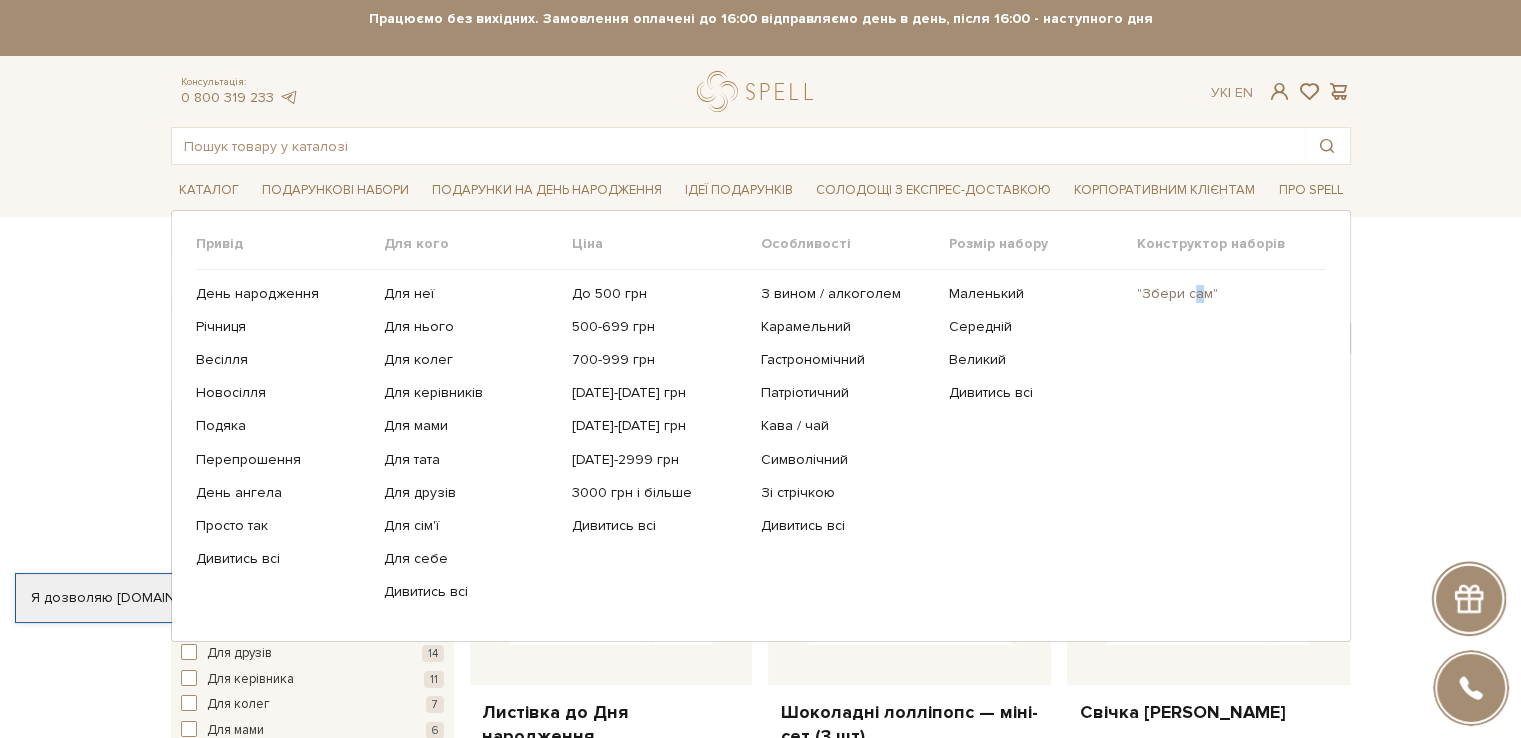 drag, startPoint x: 1200, startPoint y: 304, endPoint x: 1190, endPoint y: 295, distance: 13.453624 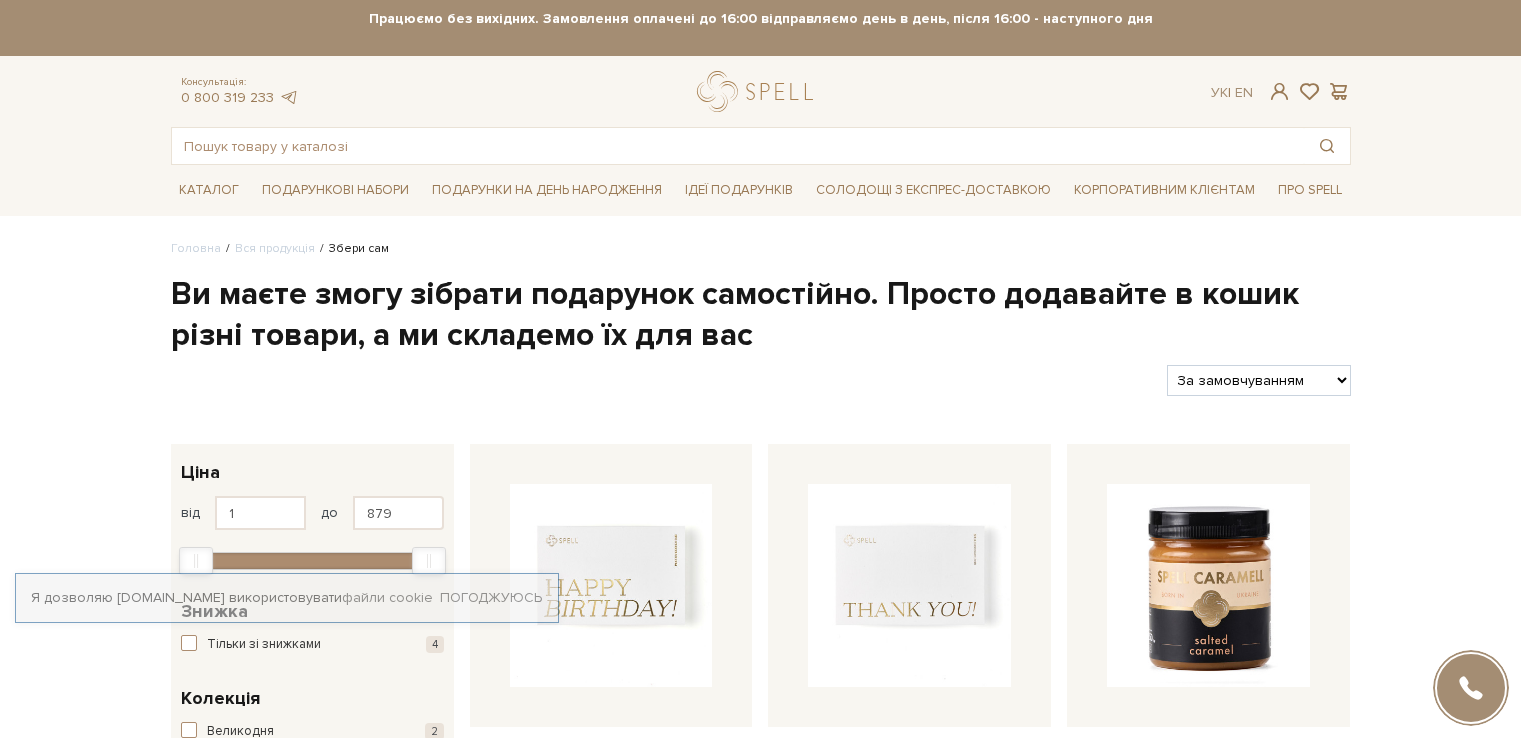 scroll, scrollTop: 0, scrollLeft: 0, axis: both 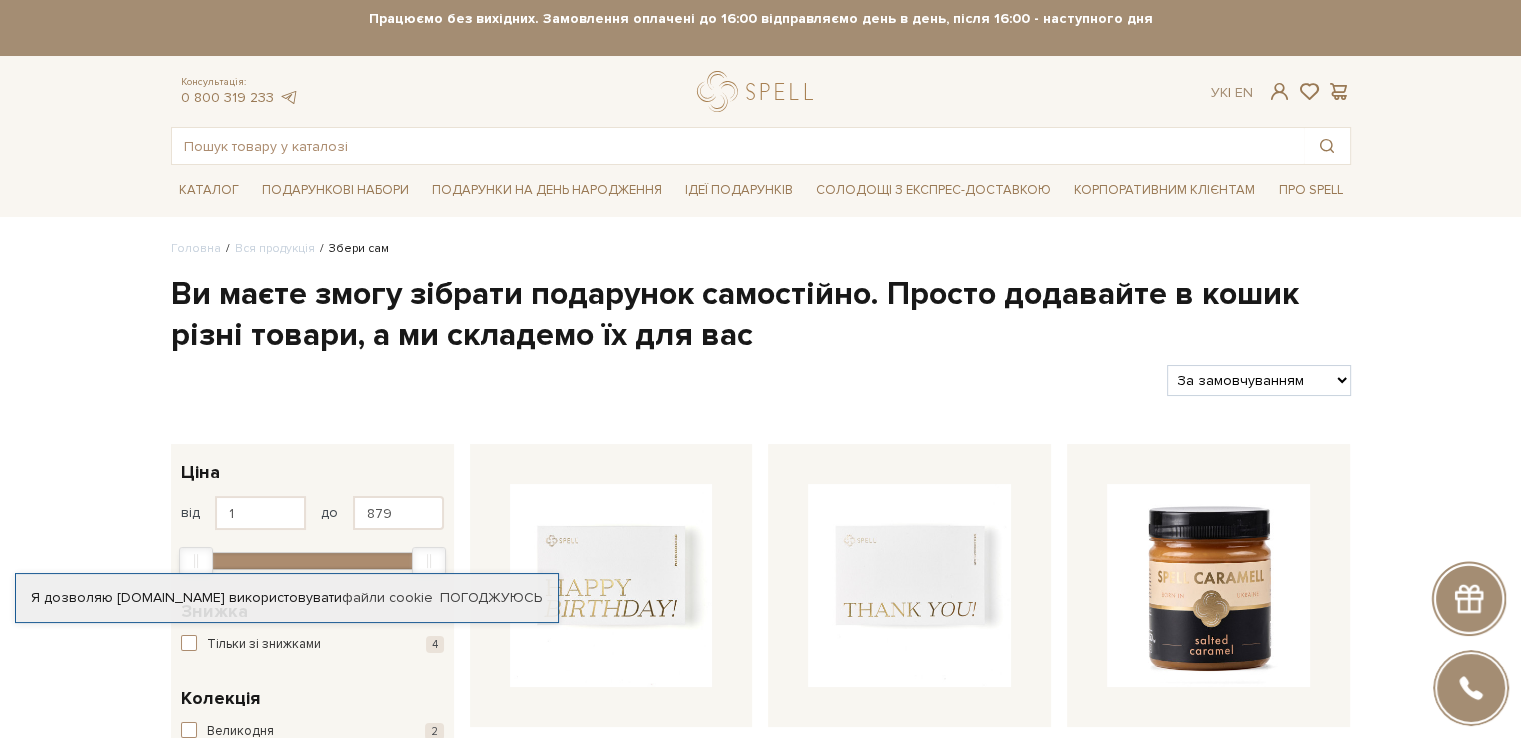 click on "Головна
Вся продукція
Збери сам
Ви маєте змогу зібрати подарунок самостійно. Просто додавайте в кошик різні товари, а ми складемо їх для вас
Фільтри
За замовчуванням За Ціною (зростання) Новинки
1" at bounding box center [761, 1755] 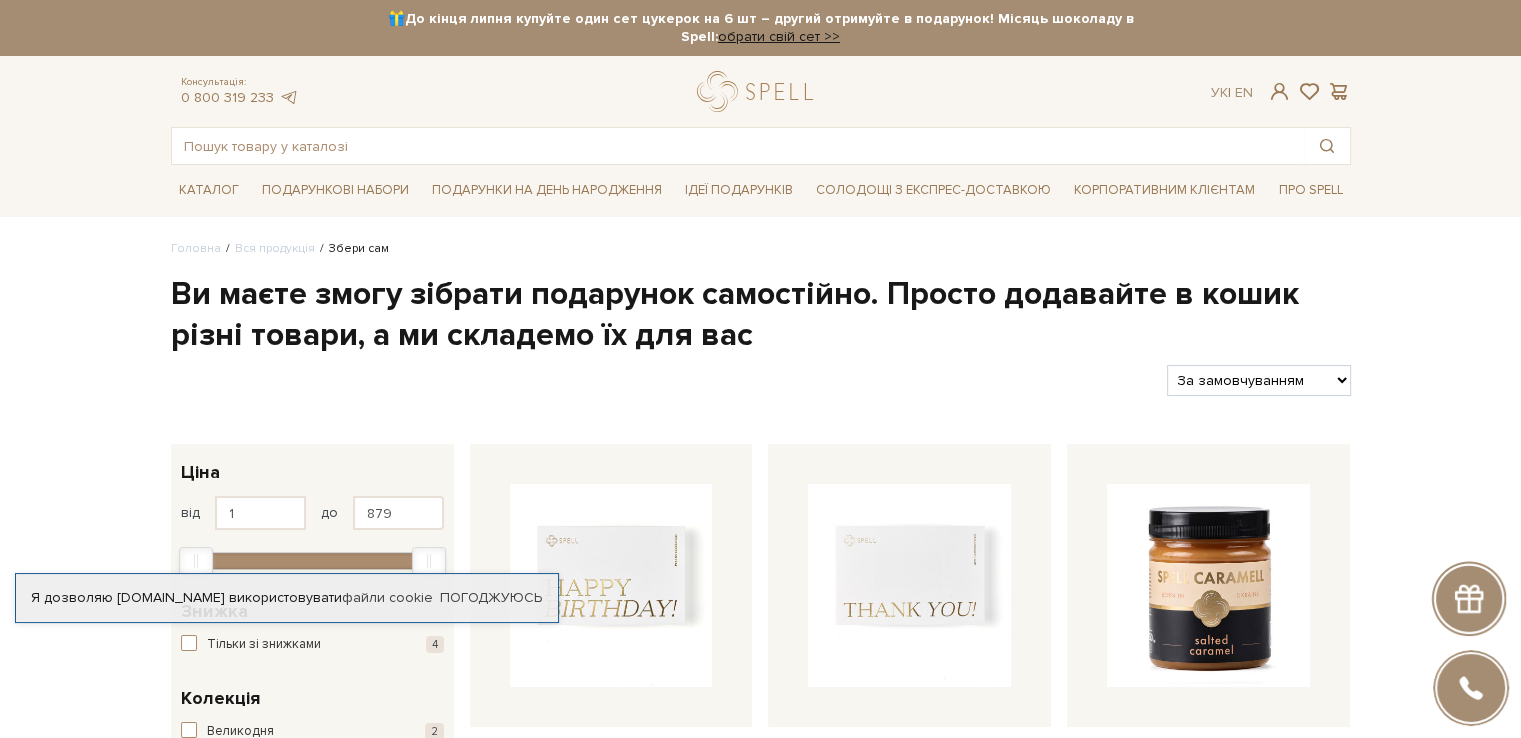 select on "[URL][DOMAIN_NAME]" 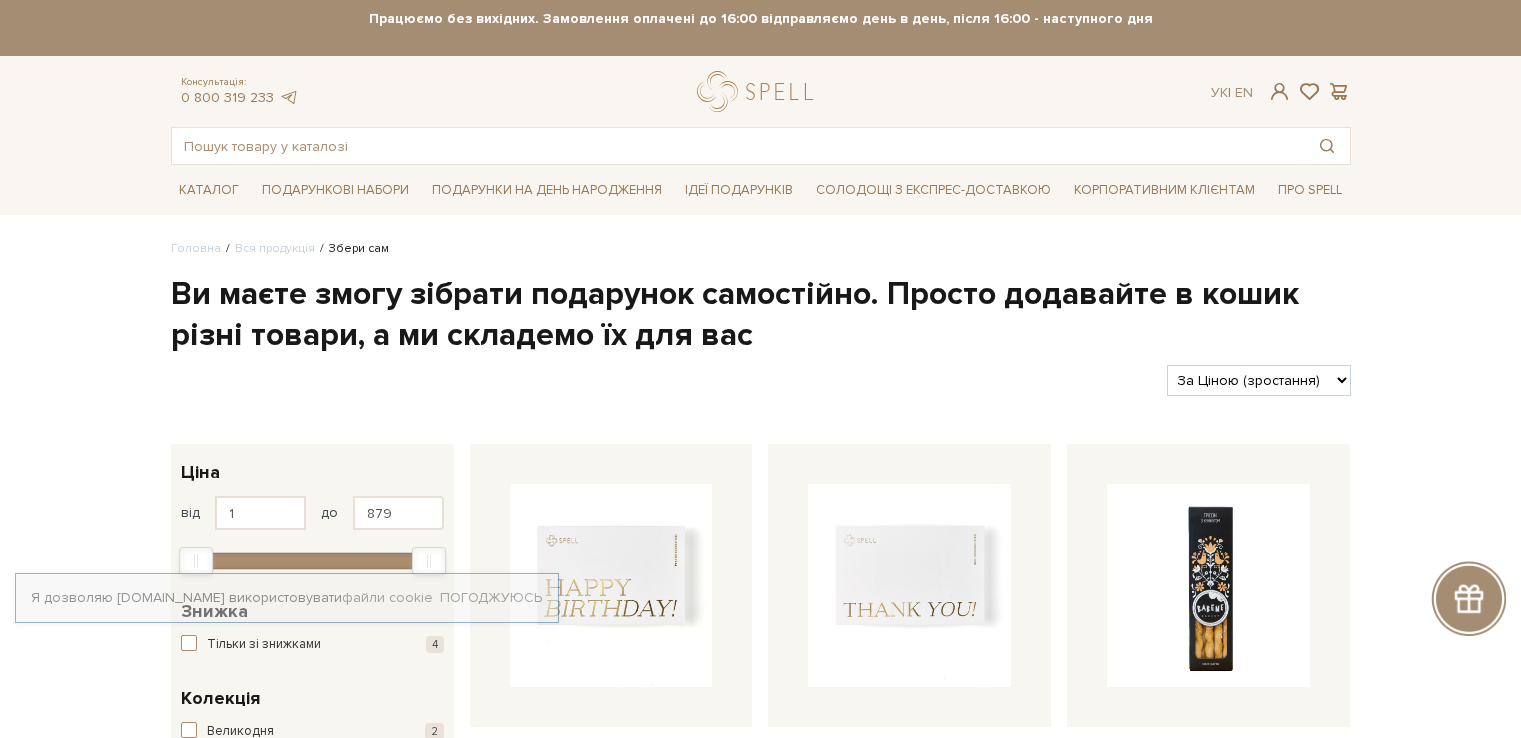 scroll, scrollTop: 0, scrollLeft: 0, axis: both 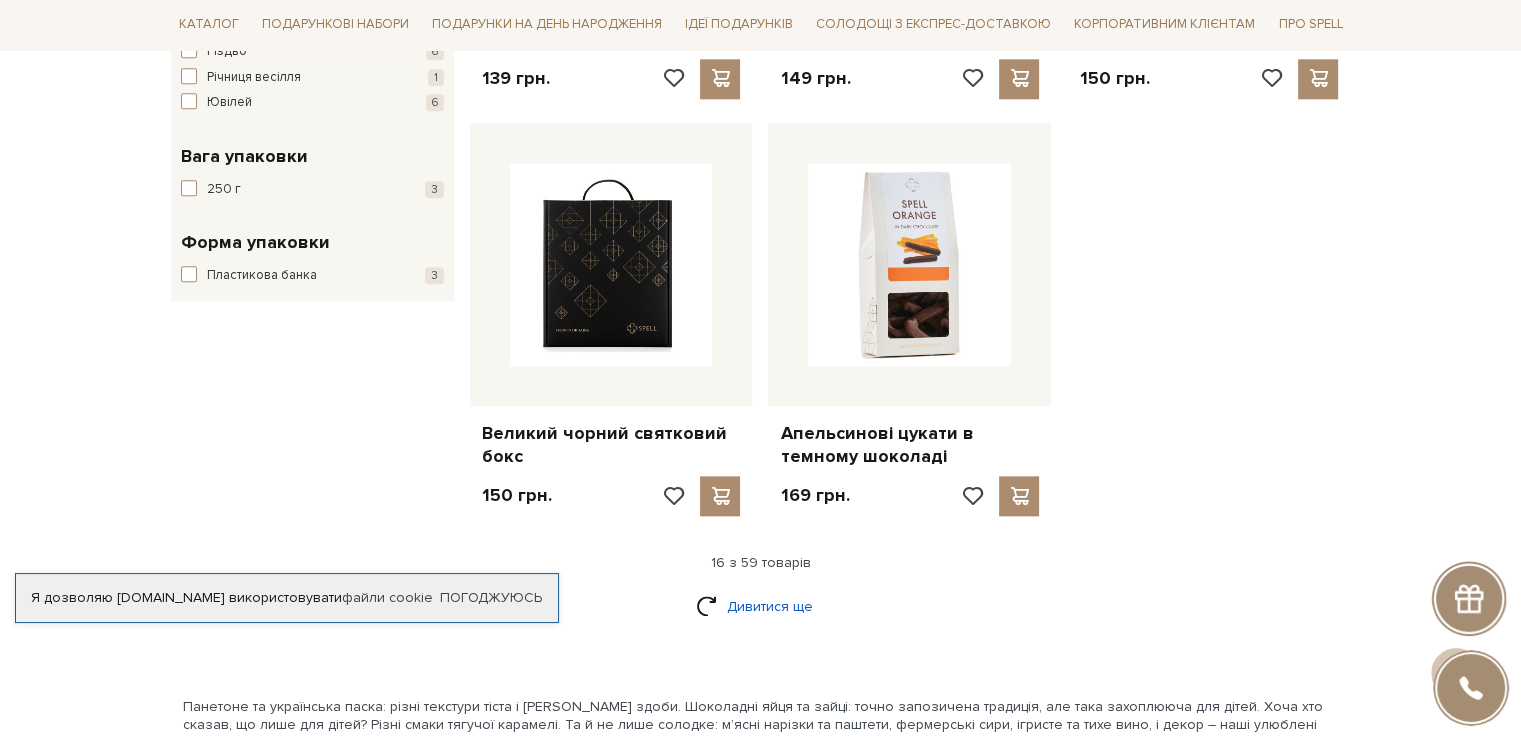 click on "Дивитися ще" at bounding box center [761, 606] 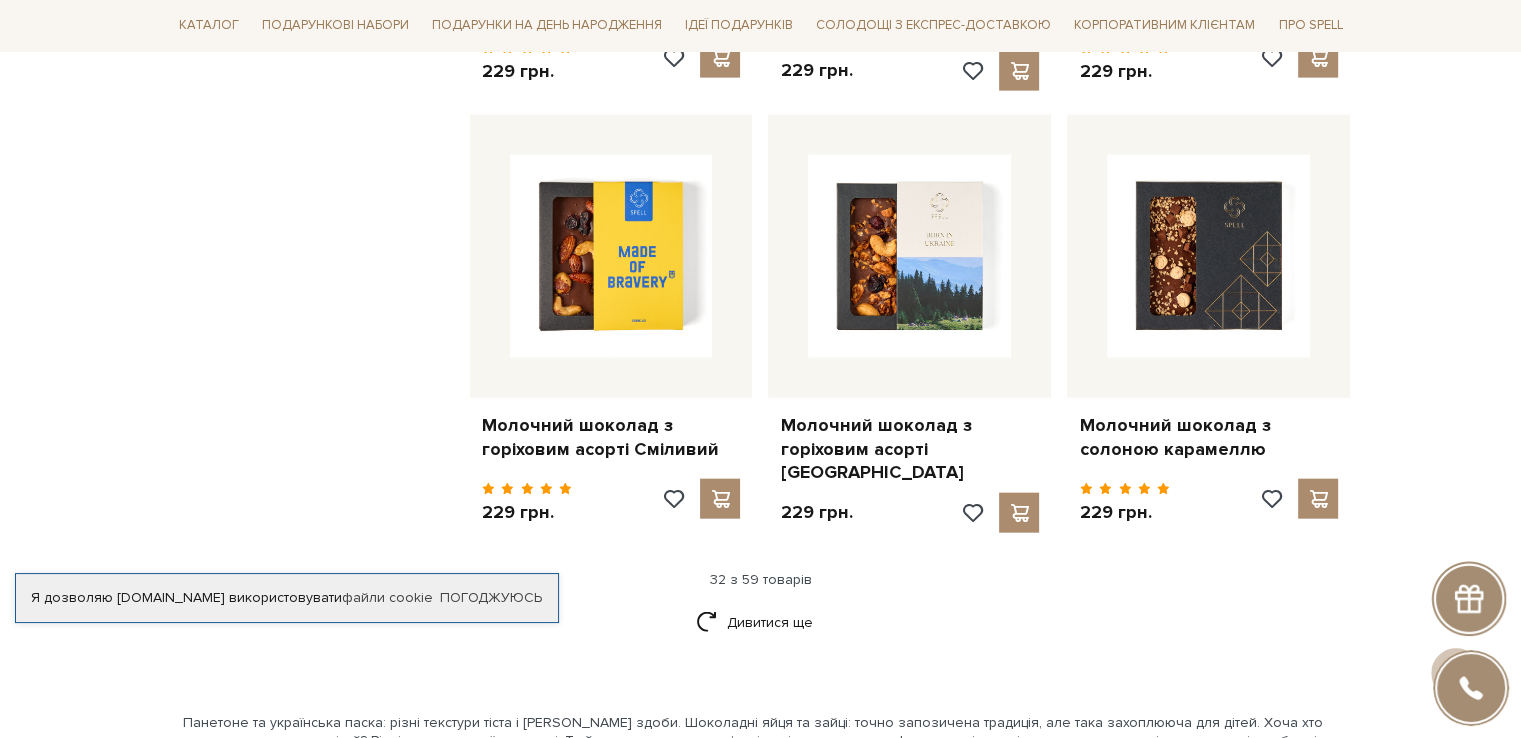 scroll, scrollTop: 4651, scrollLeft: 0, axis: vertical 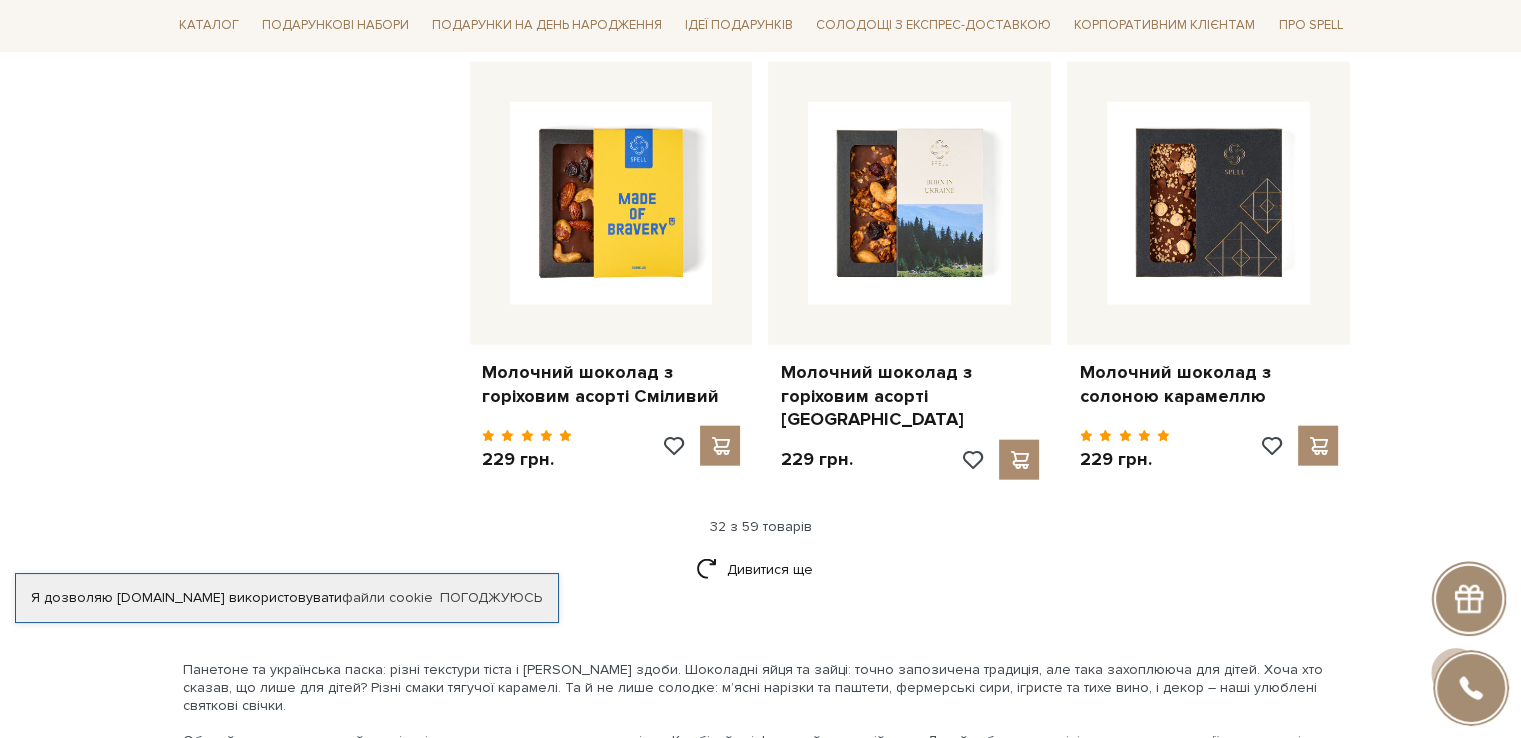 click on "Дивитися ще" at bounding box center (761, 581) 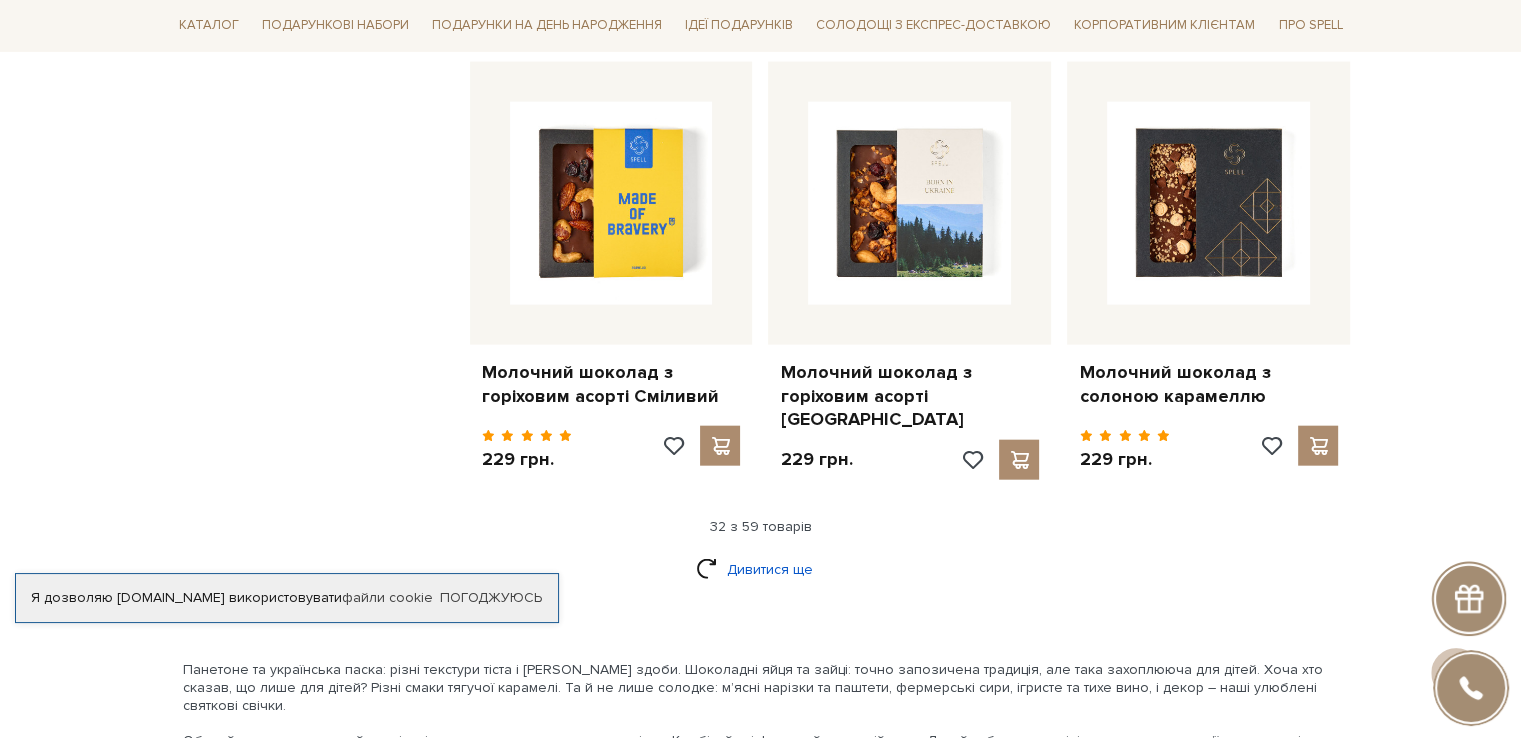 click on "Дивитися ще" at bounding box center [761, 569] 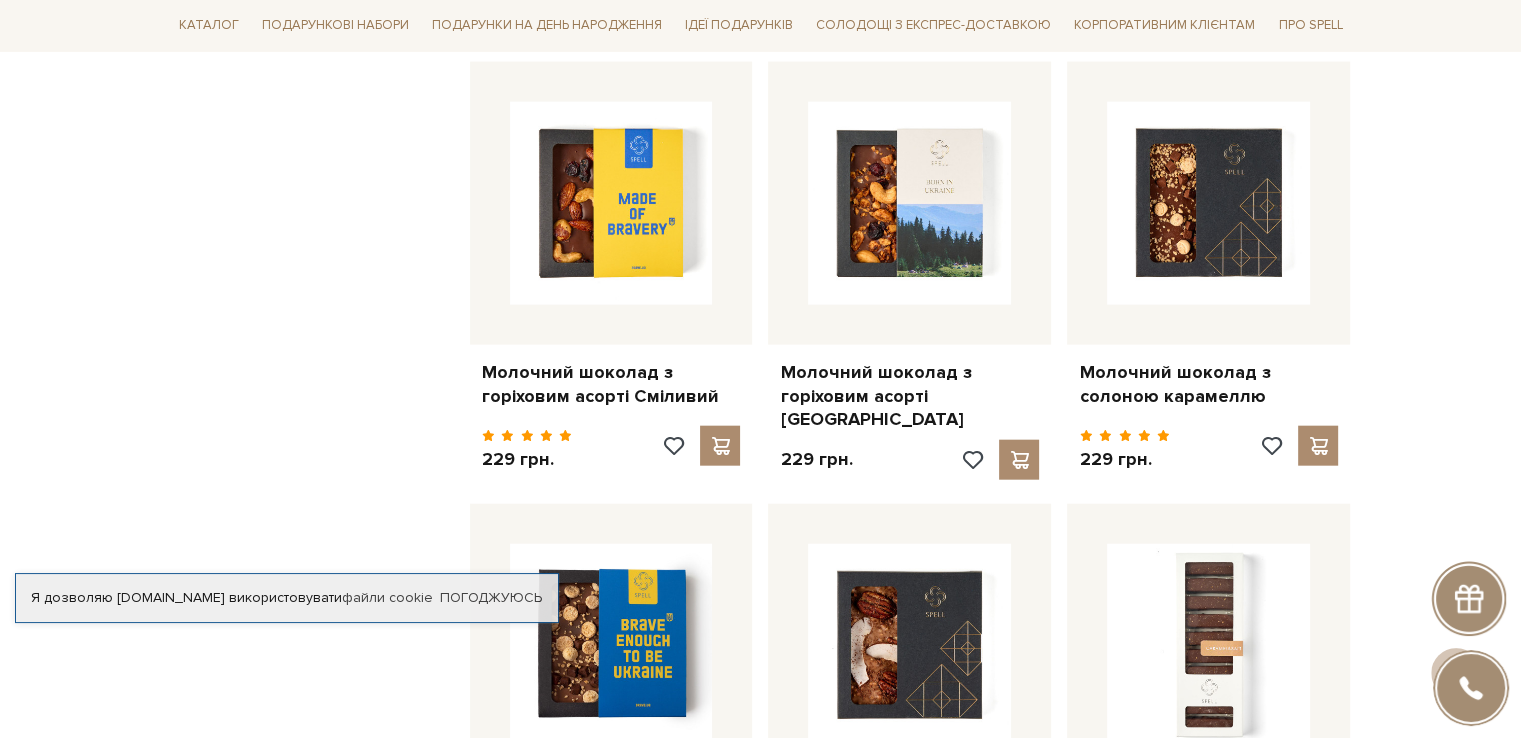 scroll, scrollTop: 5092, scrollLeft: 0, axis: vertical 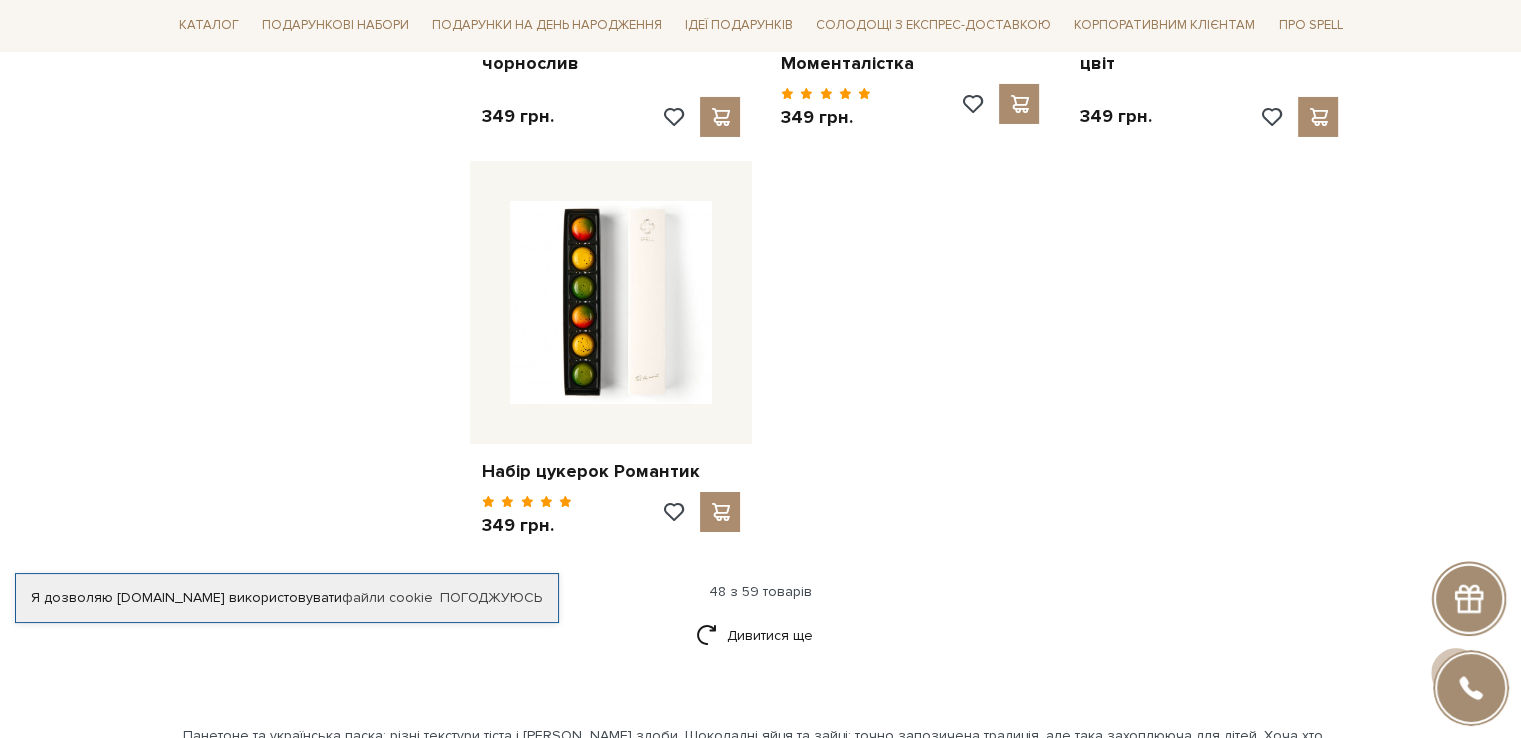 click on "Дивитися ще" at bounding box center (761, 647) 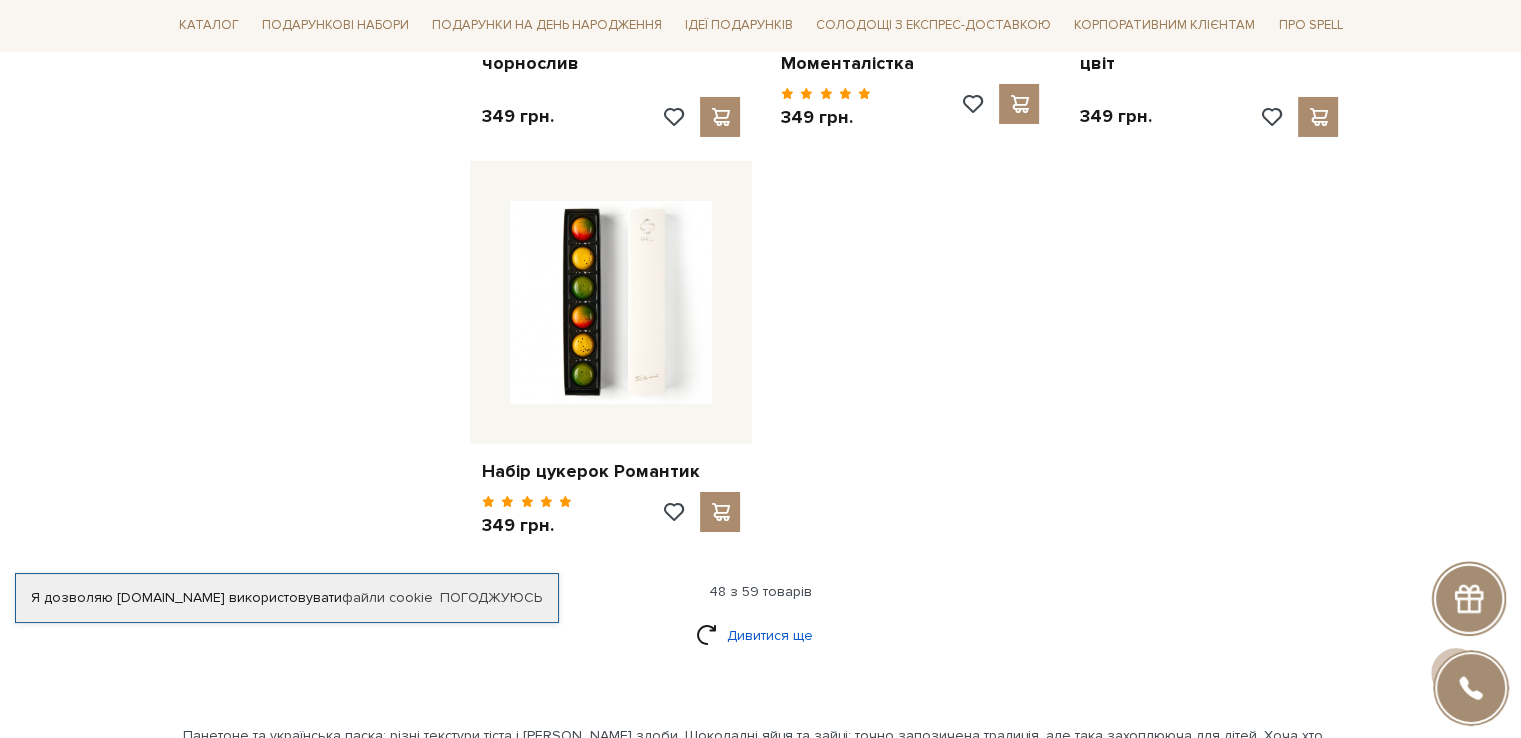 click on "Дивитися ще" at bounding box center [761, 635] 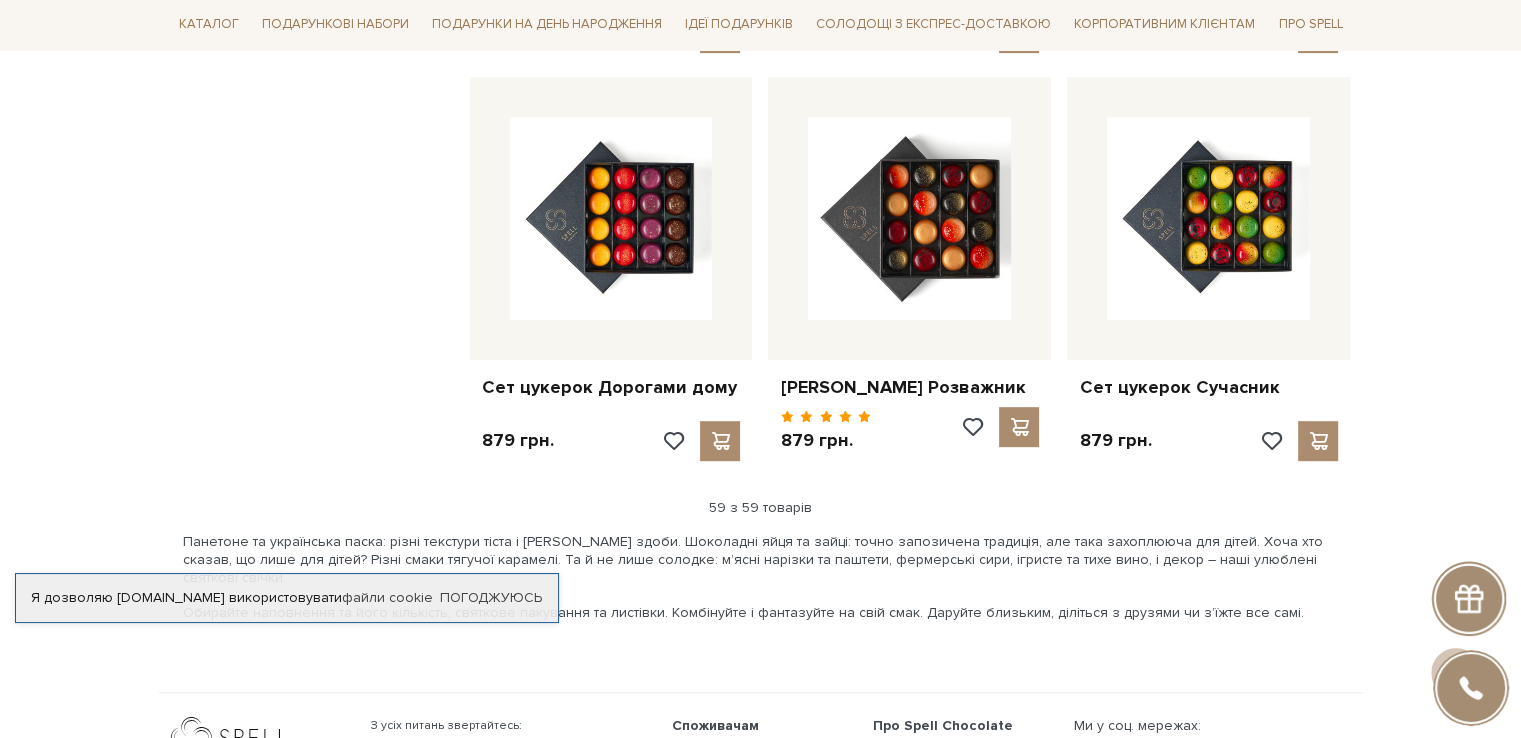 scroll, scrollTop: 8525, scrollLeft: 0, axis: vertical 